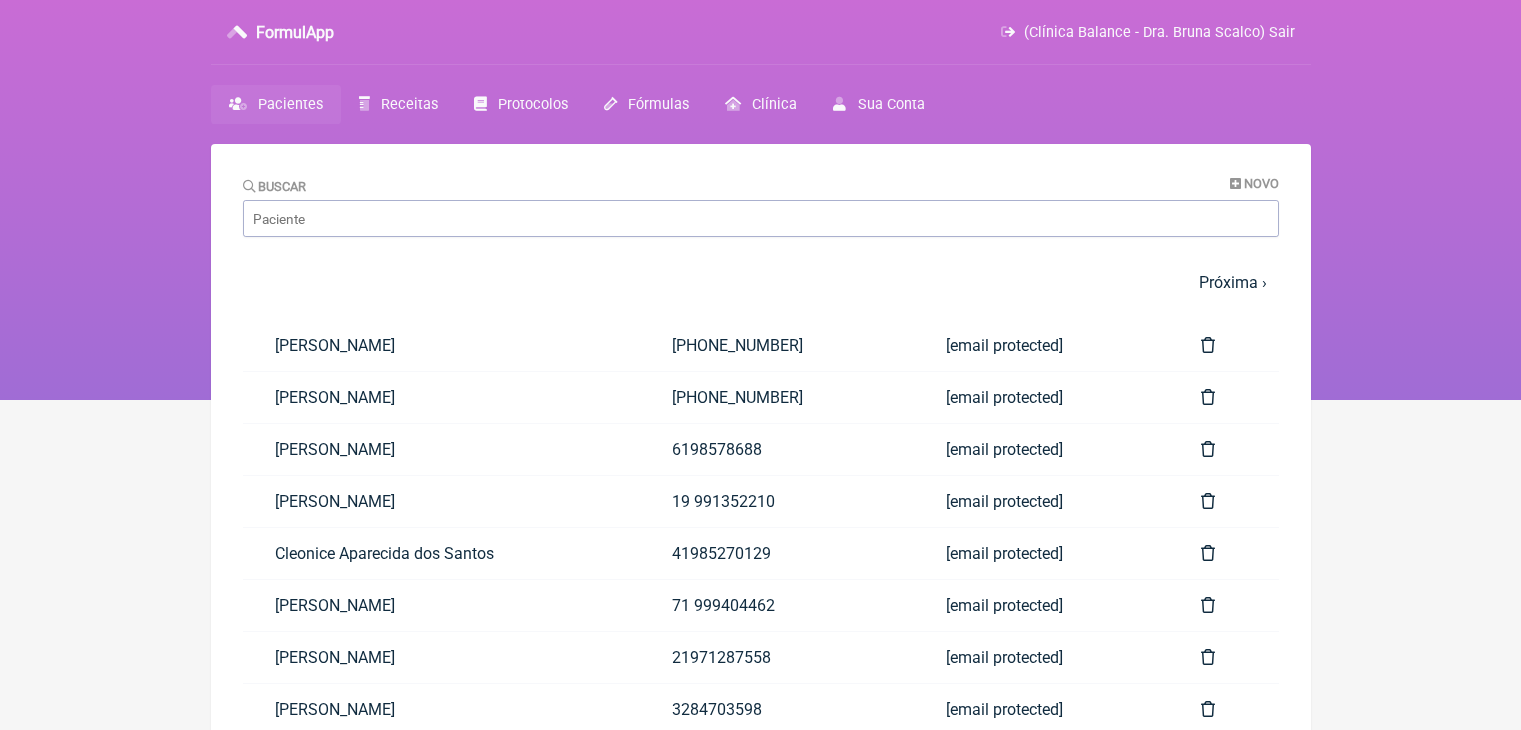 scroll, scrollTop: 0, scrollLeft: 0, axis: both 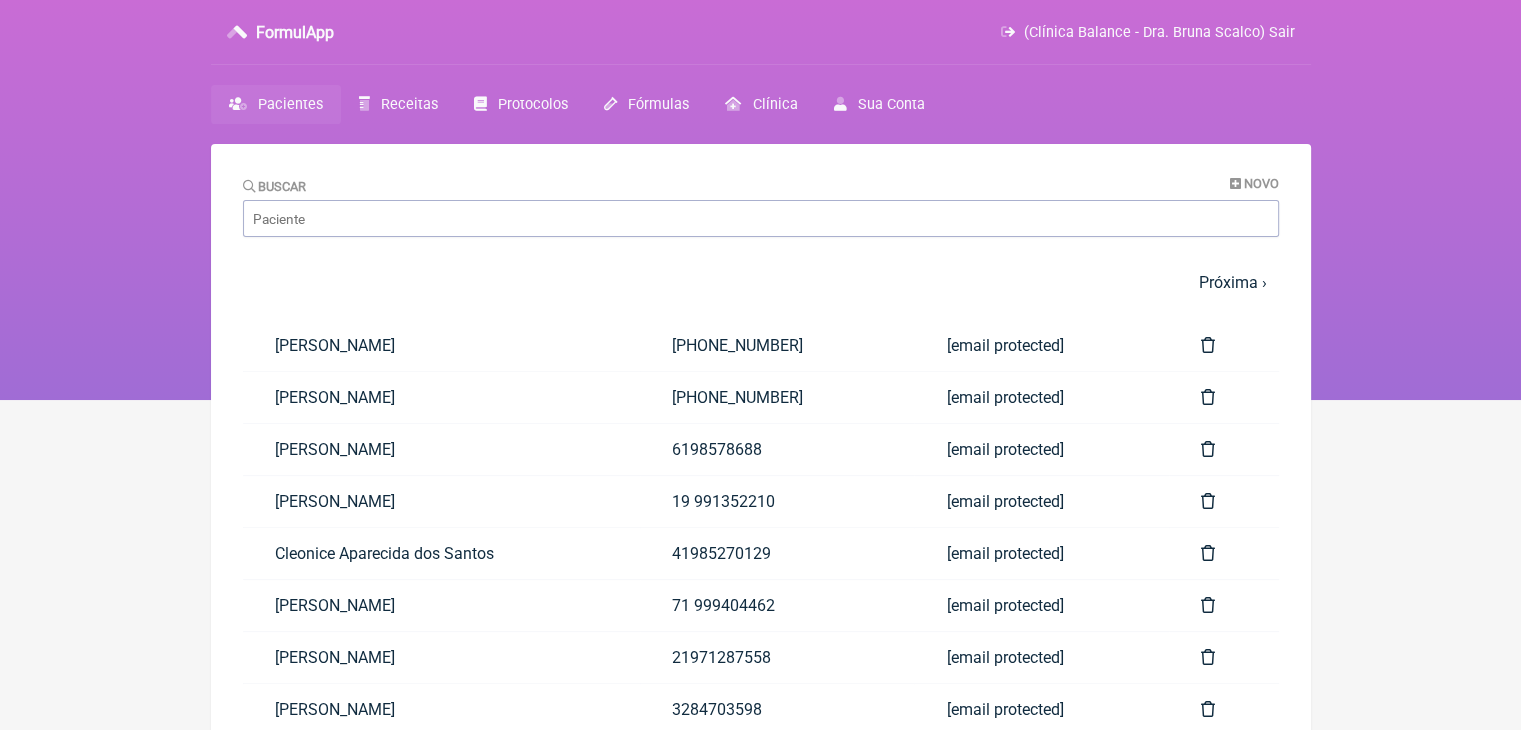 click on "Receitas" at bounding box center (409, 104) 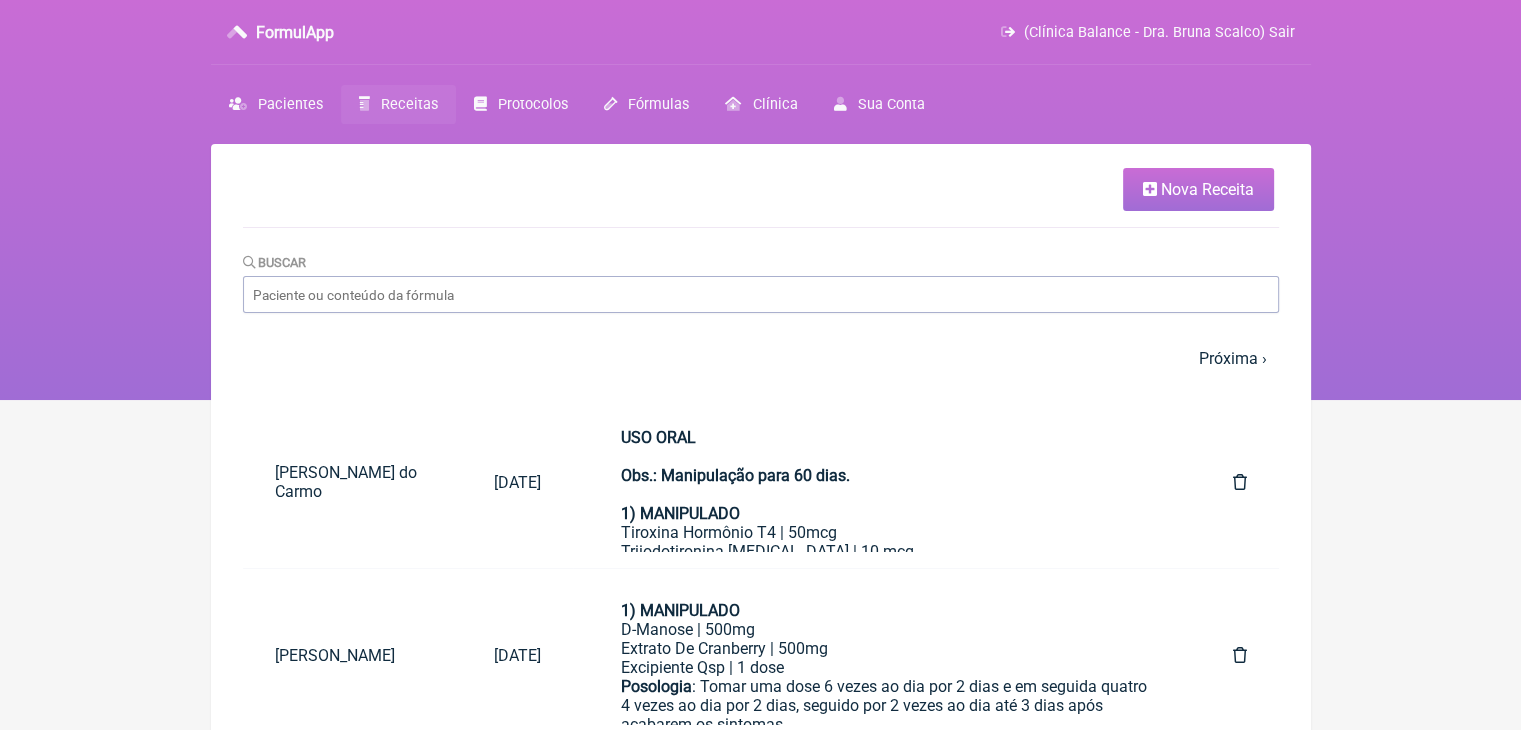 click on "Nova Receita" at bounding box center (1198, 189) 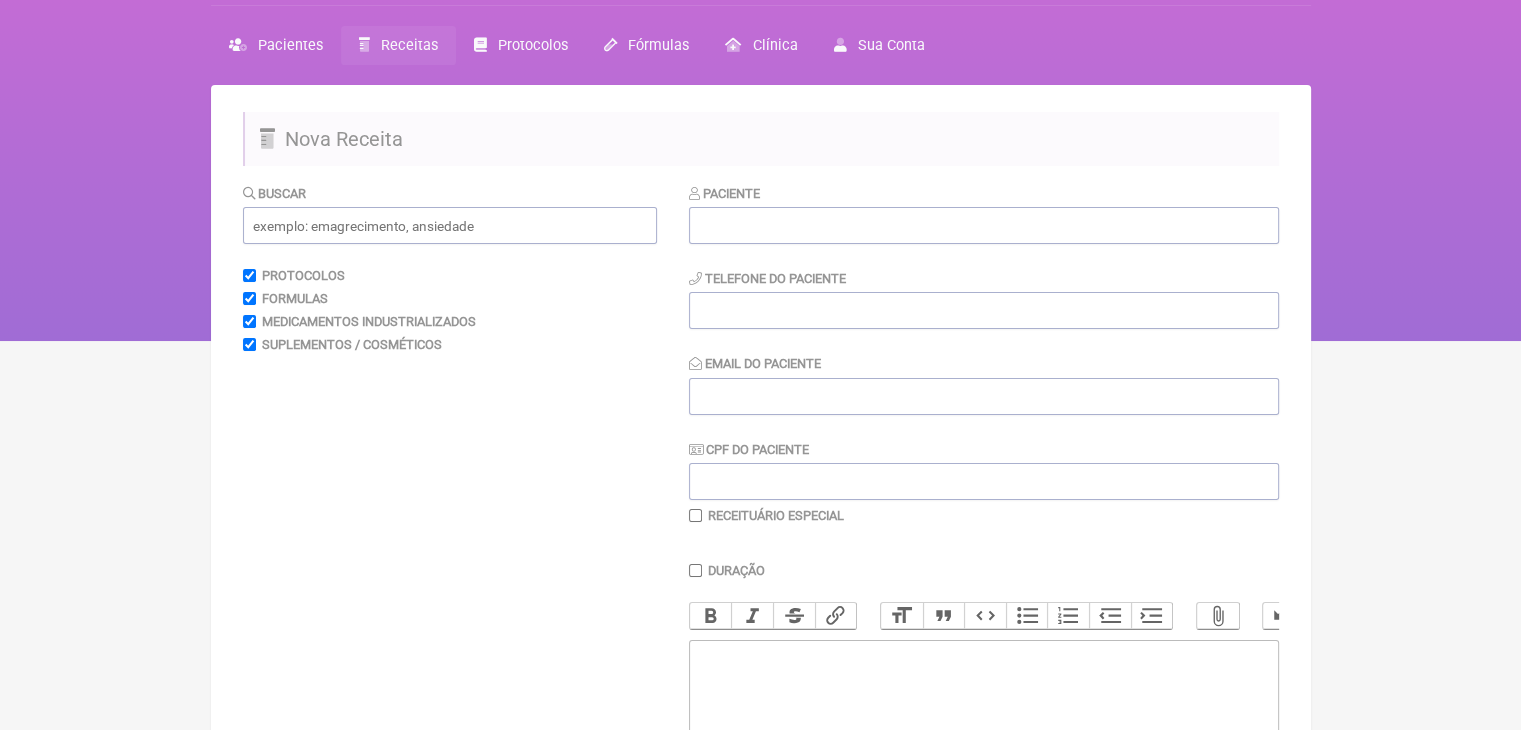 scroll, scrollTop: 64, scrollLeft: 0, axis: vertical 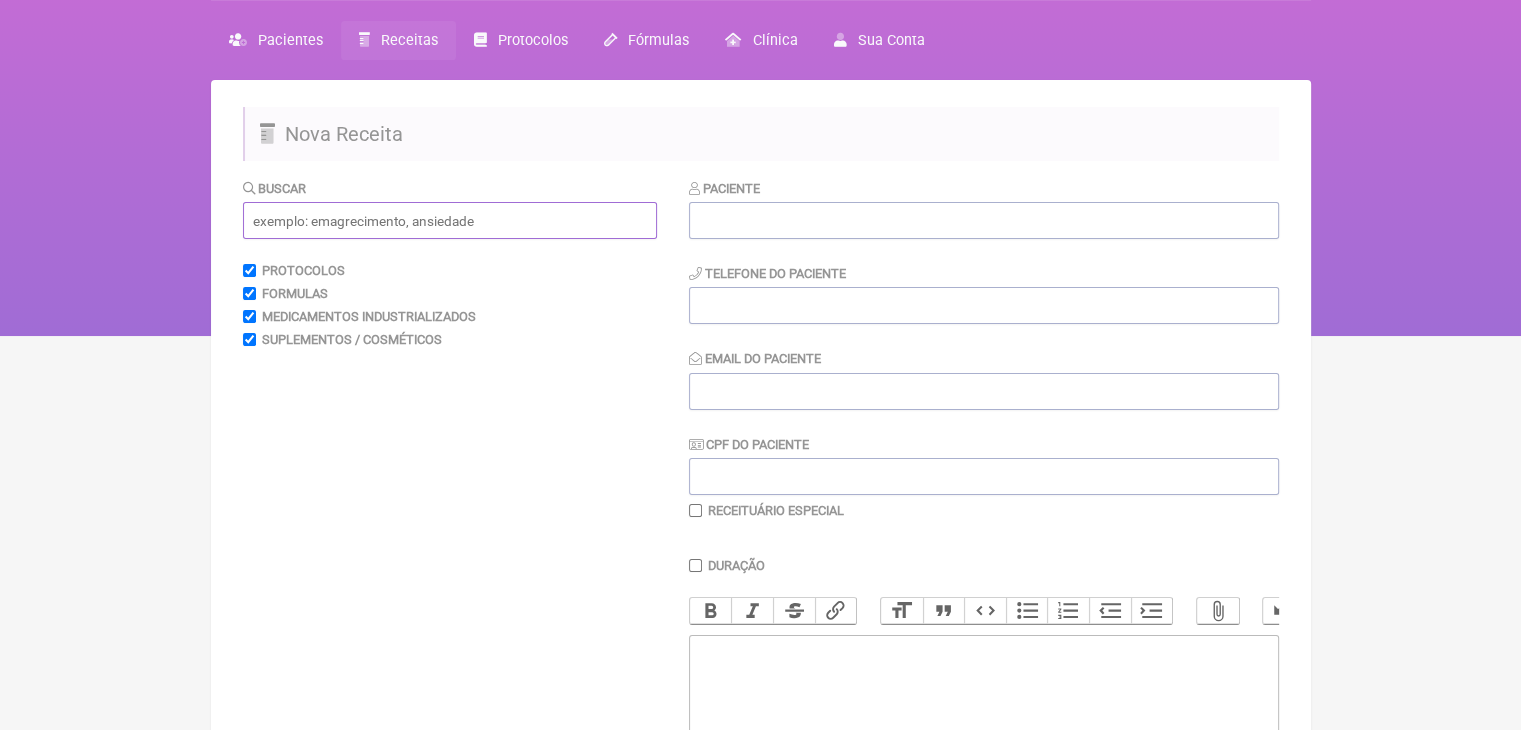 click at bounding box center [450, 220] 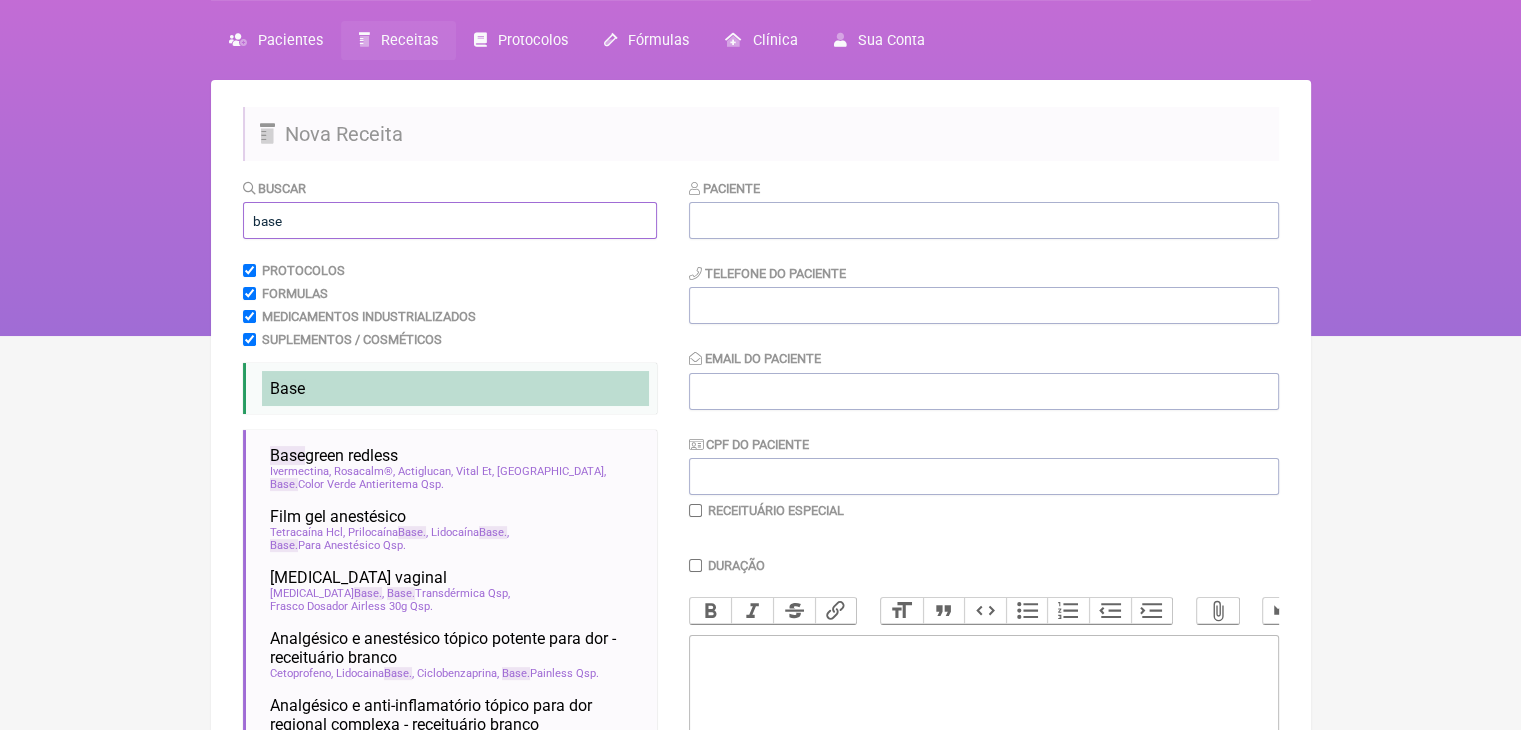 type on "base" 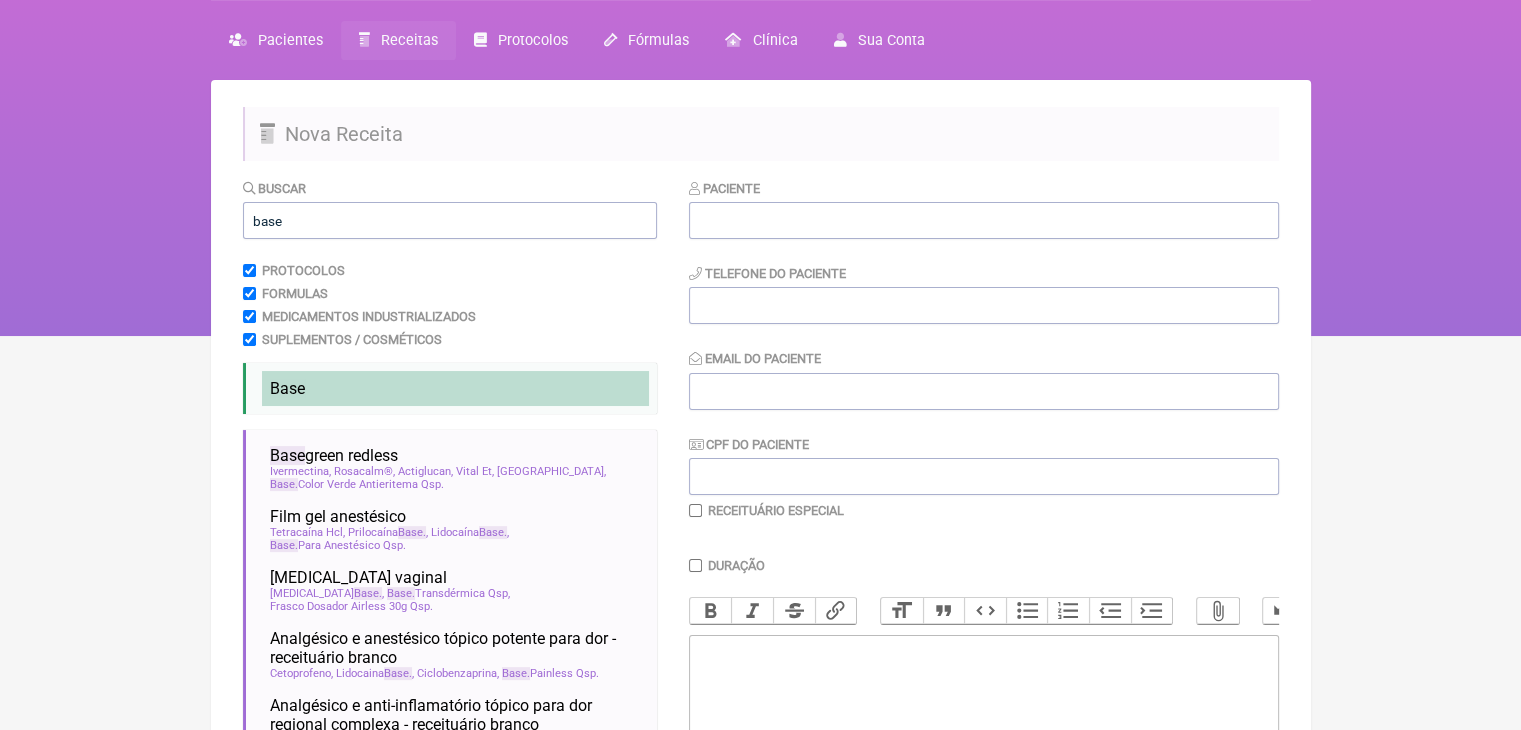 click on "Base" at bounding box center [455, 388] 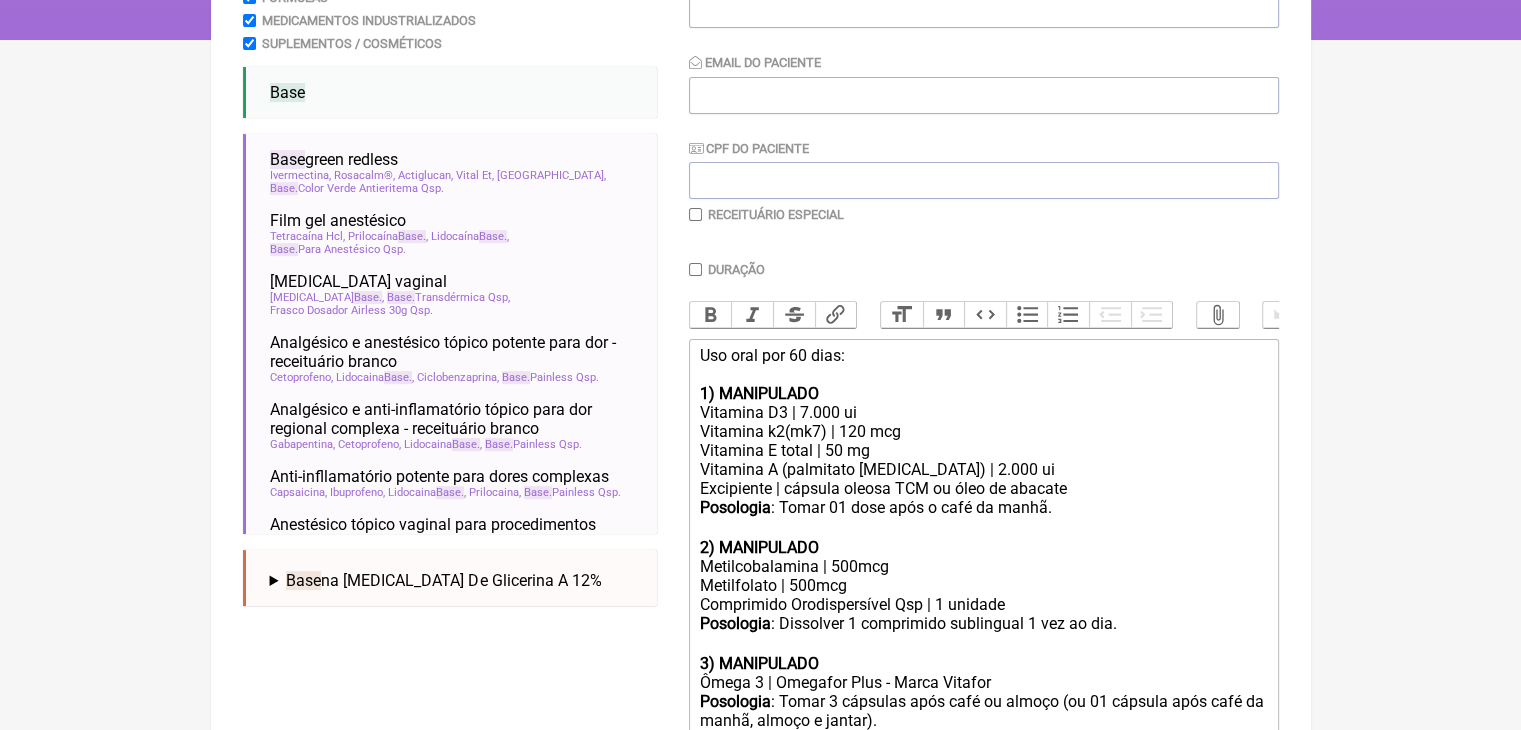scroll, scrollTop: 362, scrollLeft: 0, axis: vertical 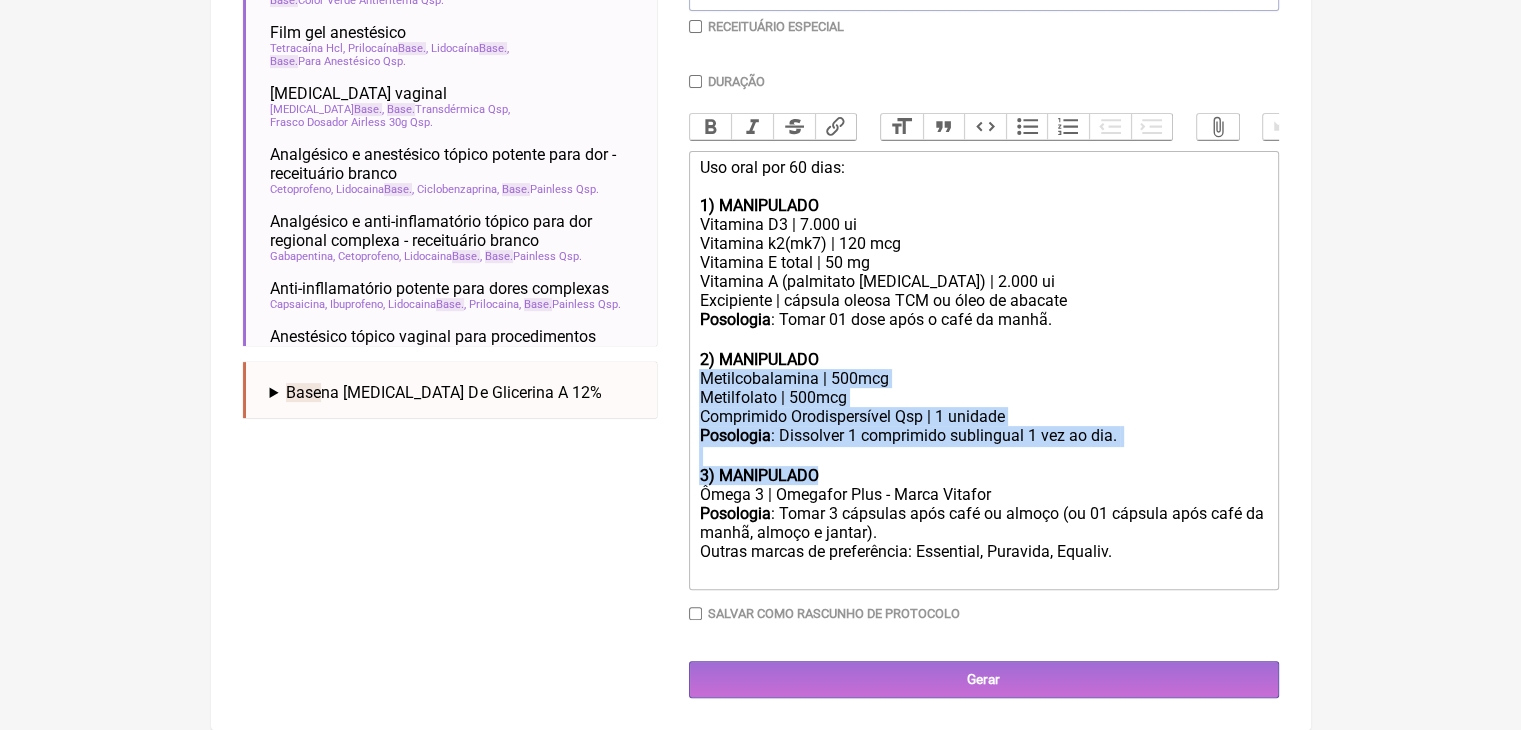 drag, startPoint x: 712, startPoint y: 512, endPoint x: 876, endPoint y: 633, distance: 203.80627 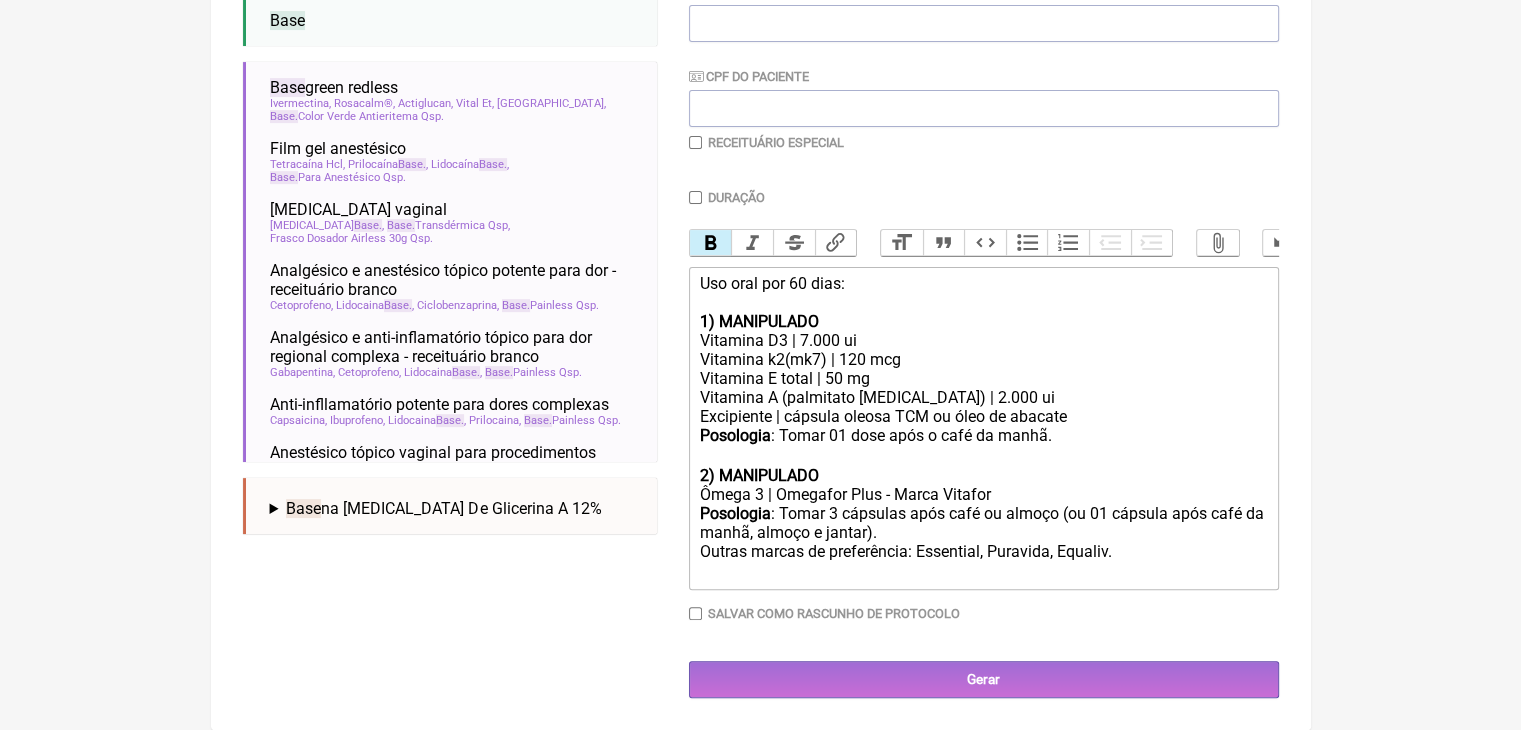 type on "<div>Uso oral por 60 dias:<br><br><strong>1) MANIPULADO</strong></div><div>Vitamina D3 | 7.000 ui</div><div>Vitamina k2(mk7) | 120 mcg</div><div>Vitamina E total | 50 mg</div><div>Vitamina A (palmitato [MEDICAL_DATA]) | 2.000 ui<br>Excipiente | cápsula oleosa TCM ou óleo de abacate</div><div><strong>Posologia</strong>: Tomar 01 dose após o café da manhã. ㅤ<br><br><strong>2) MANIPULADO</strong></div><div>Ômega 3 | Omegafor Plus - Marca Vitafor</div><div><strong>Posologia</strong>: Tomar 3 cápsulas após café ou almoço (ou 01 cápsula após café da manhã, almoço e jantar).<br>Outras marcas de preferência: Essential, Puravida, Equaliv. ㅤ<br><br></div>" 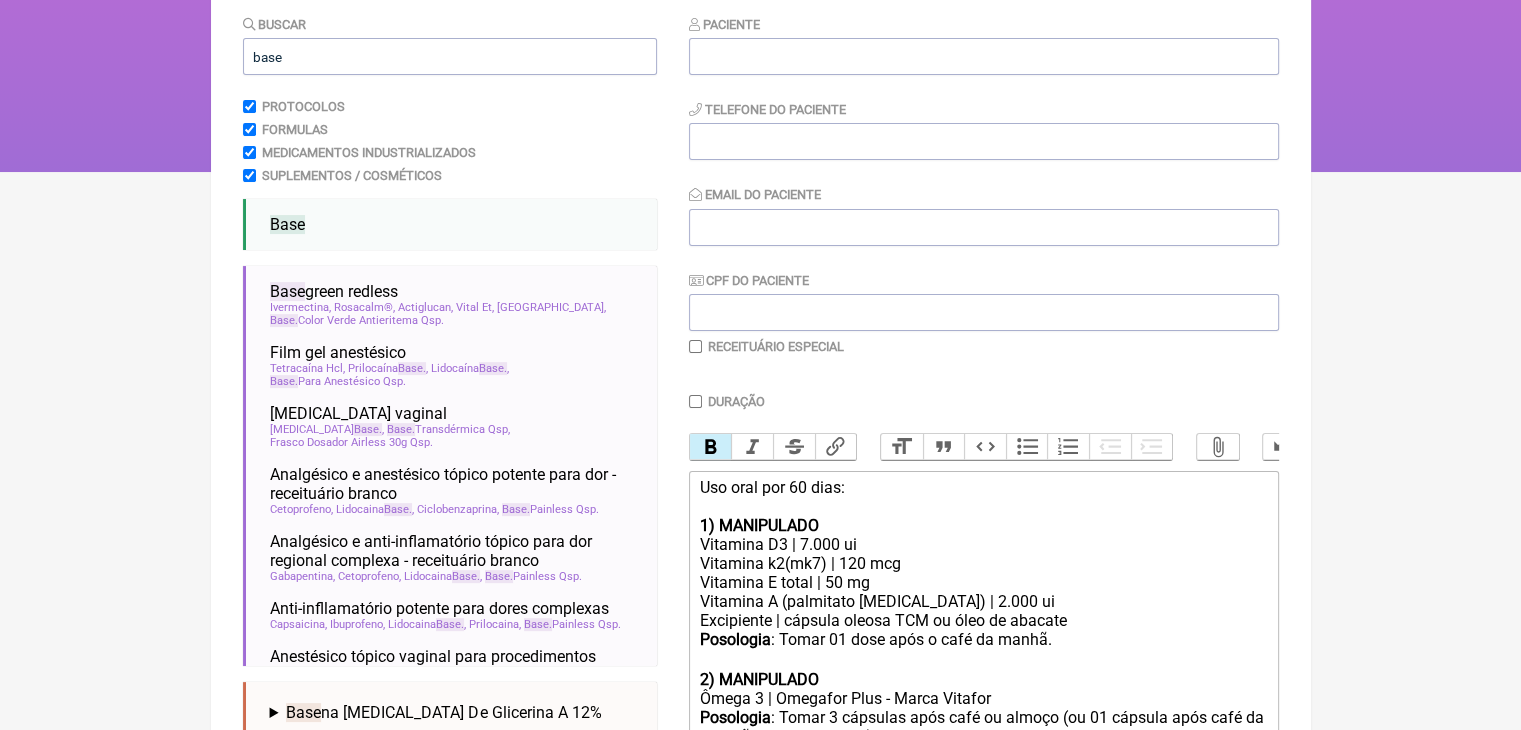 scroll, scrollTop: 108, scrollLeft: 0, axis: vertical 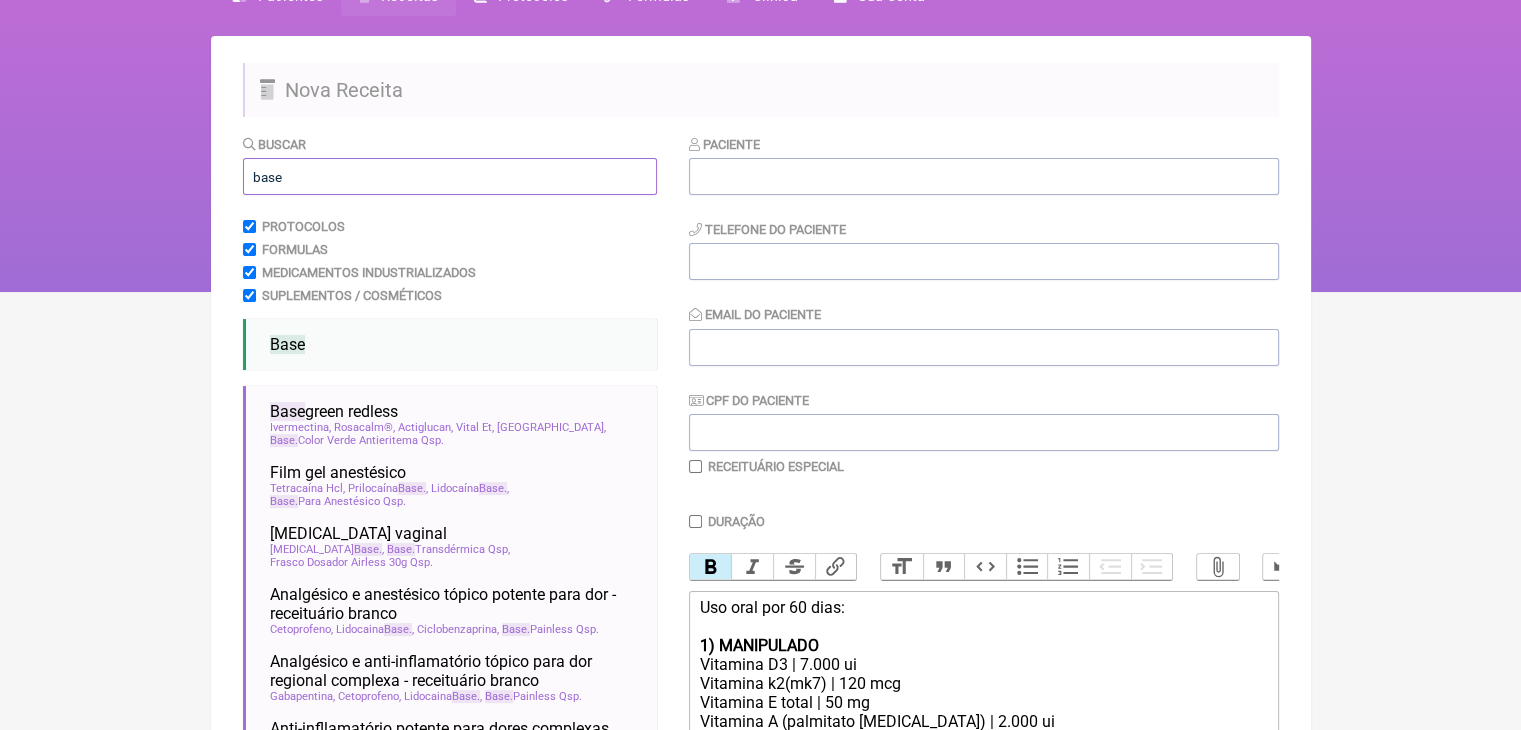 click on "base" at bounding box center (450, 176) 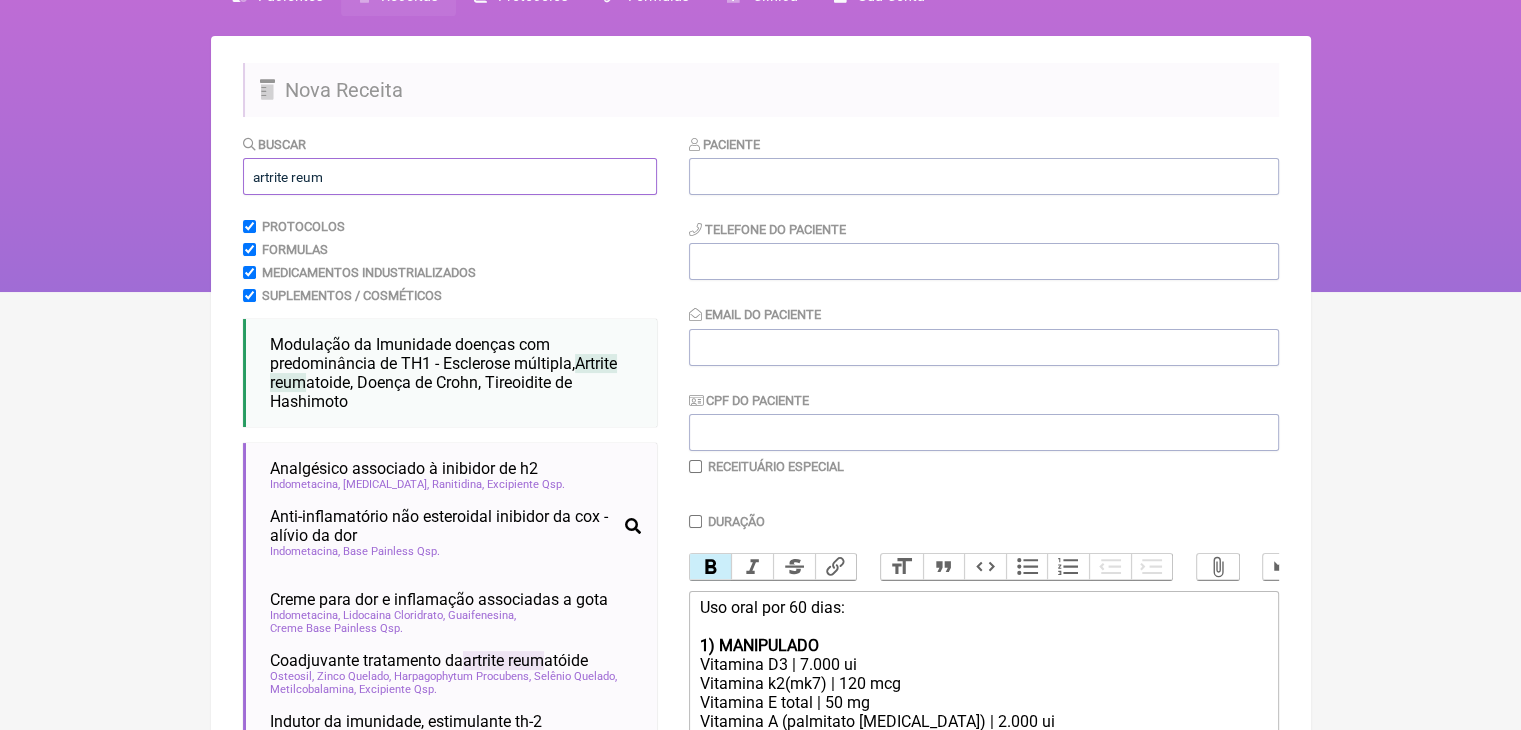 type on "artrite reum" 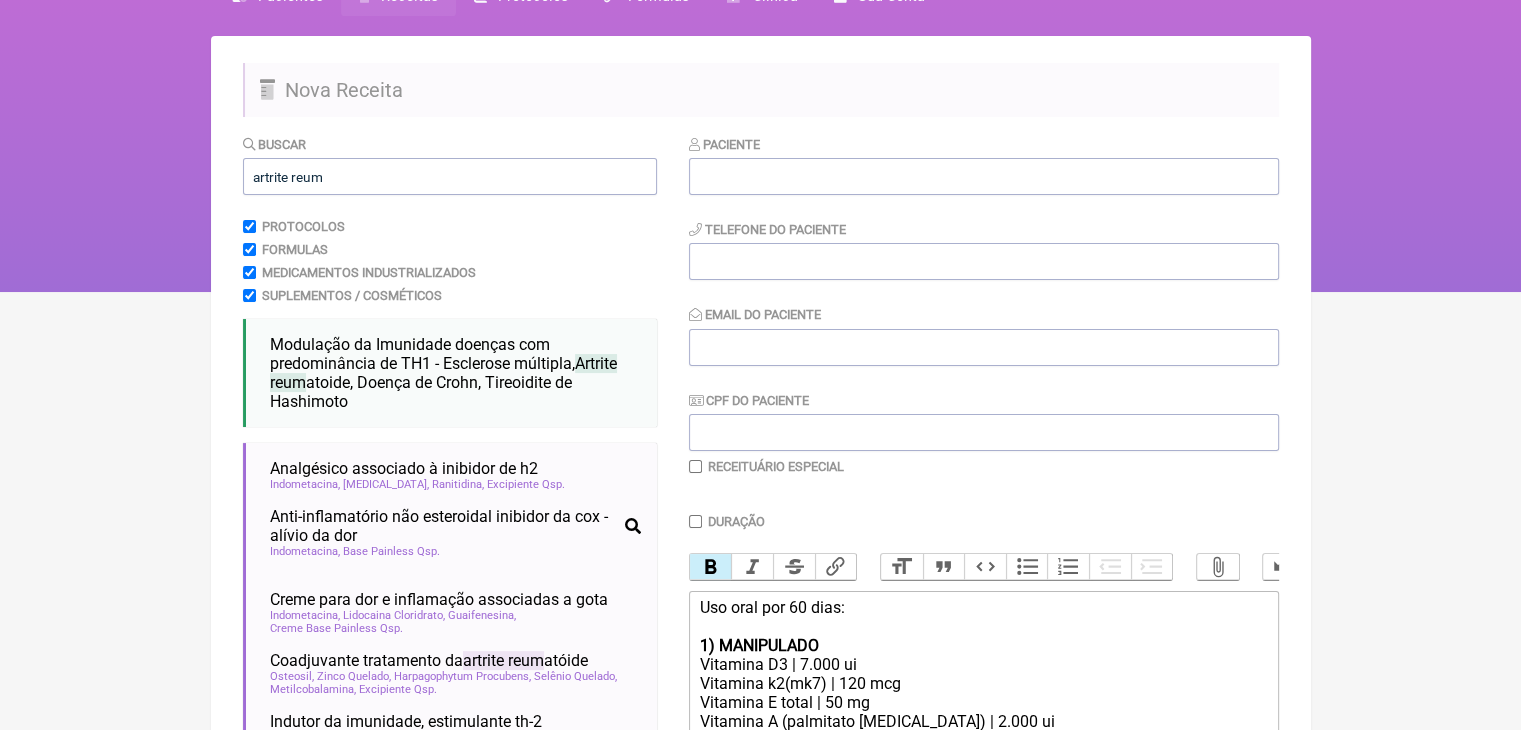 click on "FormulApp
(Clínica Balance - Dra. Bruna Scalco) Sair
[GEOGRAPHIC_DATA]
Receitas
Protocolos
Fórmulas
[GEOGRAPHIC_DATA]
Sua Conta
Nova Receita
Buscar
artrite reum
Protocolos
Formulas
Medicamentos Industrializados
Suplementos / Cosméticos
Modulação da Imunidade doenças com predominância de TH1 - Esclerose múltipla,  Artrite reum atoide, Doença de Crohn, Tireoidite de Hashimoto
doença de crohn   tireoidite de hashimoto   artrite reum atóide   nutrologia" at bounding box center (760, 92) 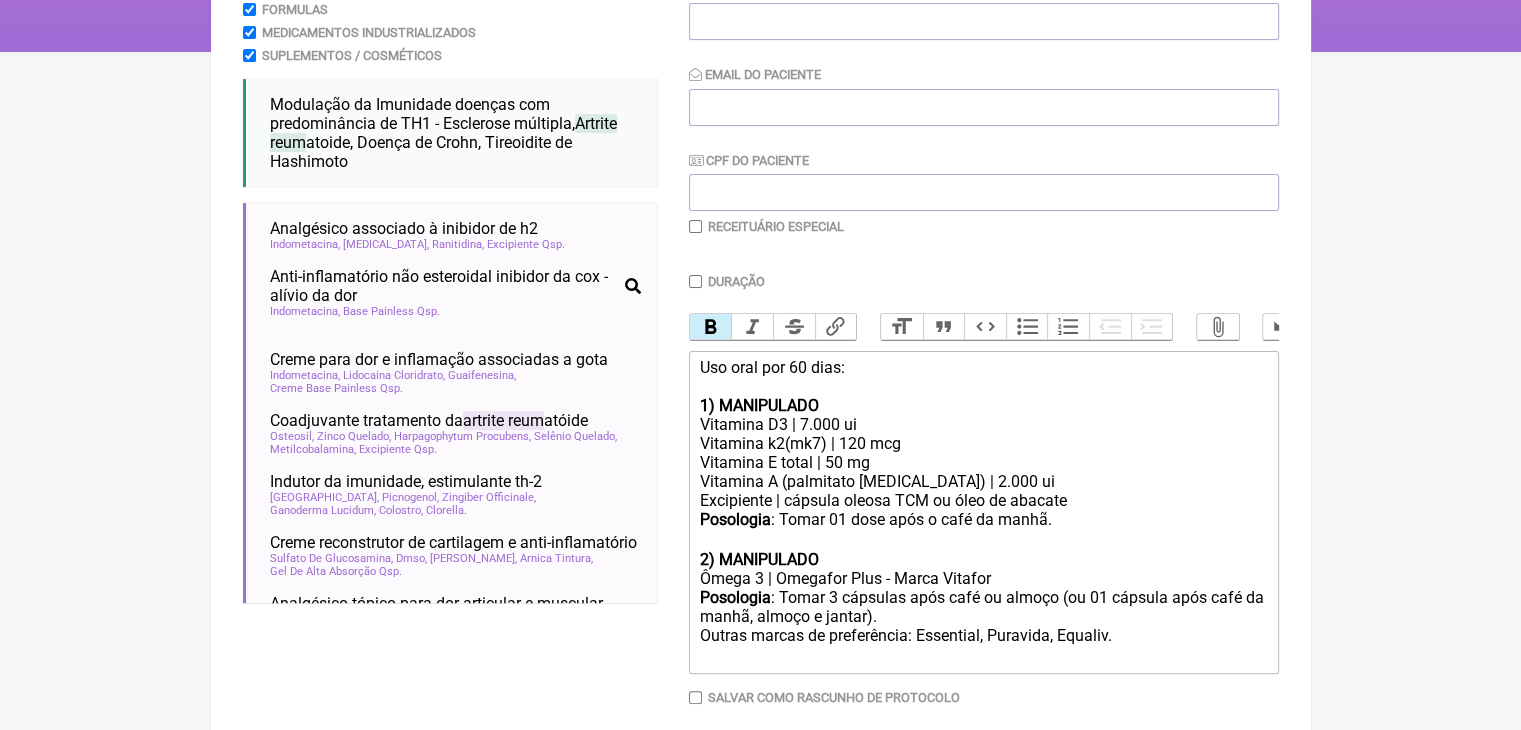 scroll, scrollTop: 388, scrollLeft: 0, axis: vertical 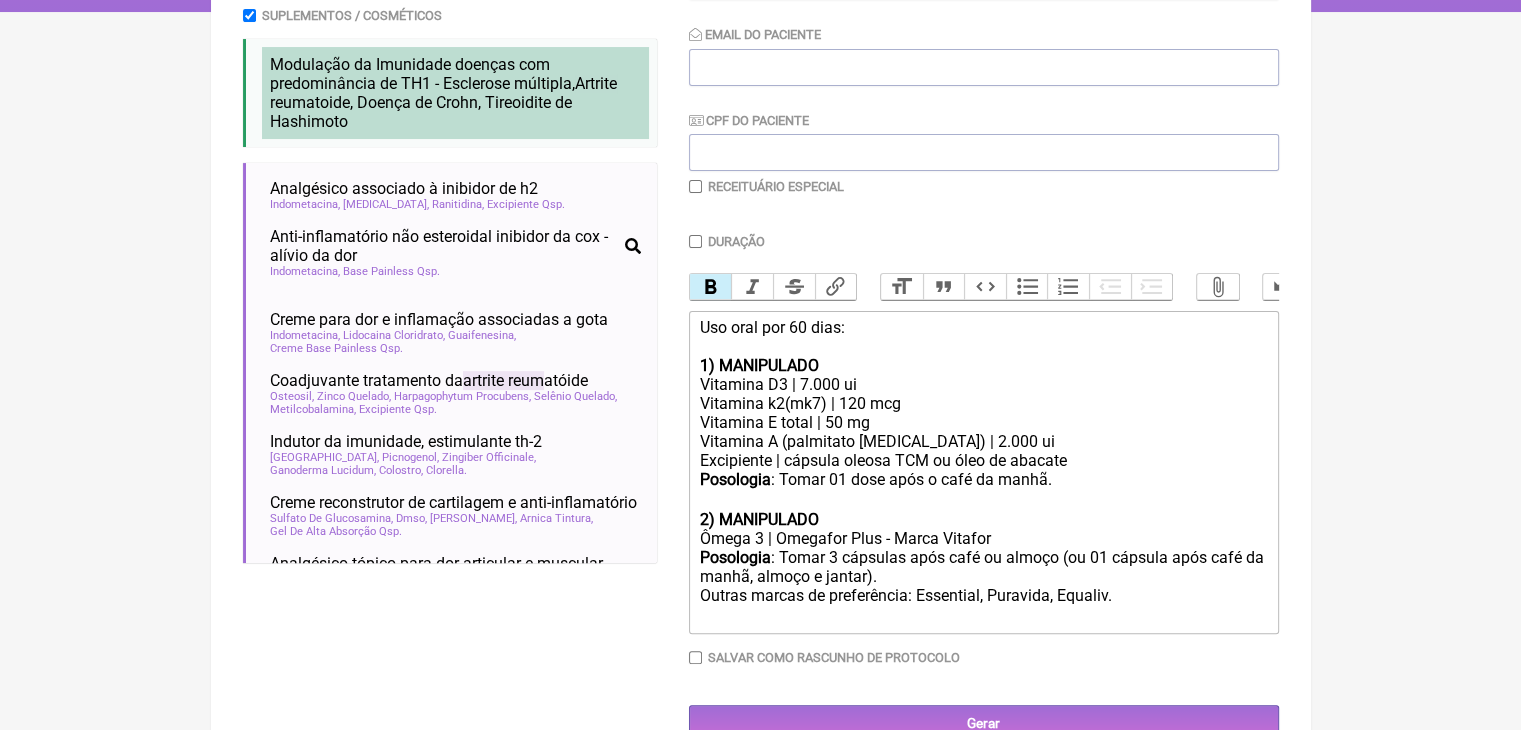 click on "Modulação da Imunidade doenças com predominância de TH1 - Esclerose múltipla,  Artrite reum atoide, Doença de Crohn, Tireoidite de Hashimoto" at bounding box center [443, 93] 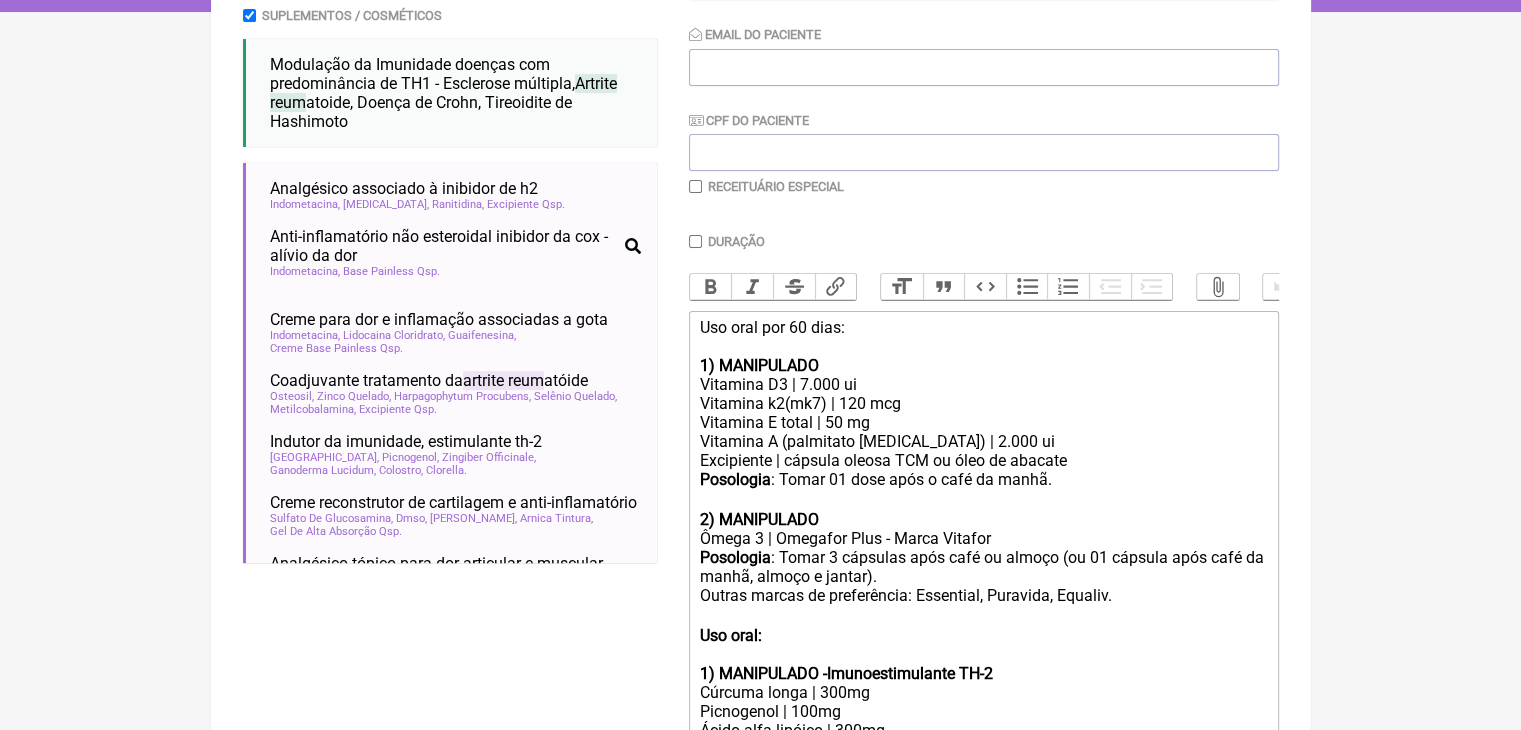 click on "FormulApp
(Clínica Balance - Dra. Bruna Scalco) Sair
[GEOGRAPHIC_DATA]
Receitas
Protocolos
Fórmulas
[GEOGRAPHIC_DATA]
Sua Conta
Nova Receita
Buscar
artrite reum
Protocolos
Formulas
Medicamentos Industrializados
Suplementos / Cosméticos
Modulação da Imunidade doenças com predominância de TH1 - Esclerose múltipla,  Artrite reum atoide, Doença de Crohn, Tireoidite de Hashimoto
doença de crohn   tireoidite de hashimoto   artrite reum atóide   nutrologia" at bounding box center (760, -188) 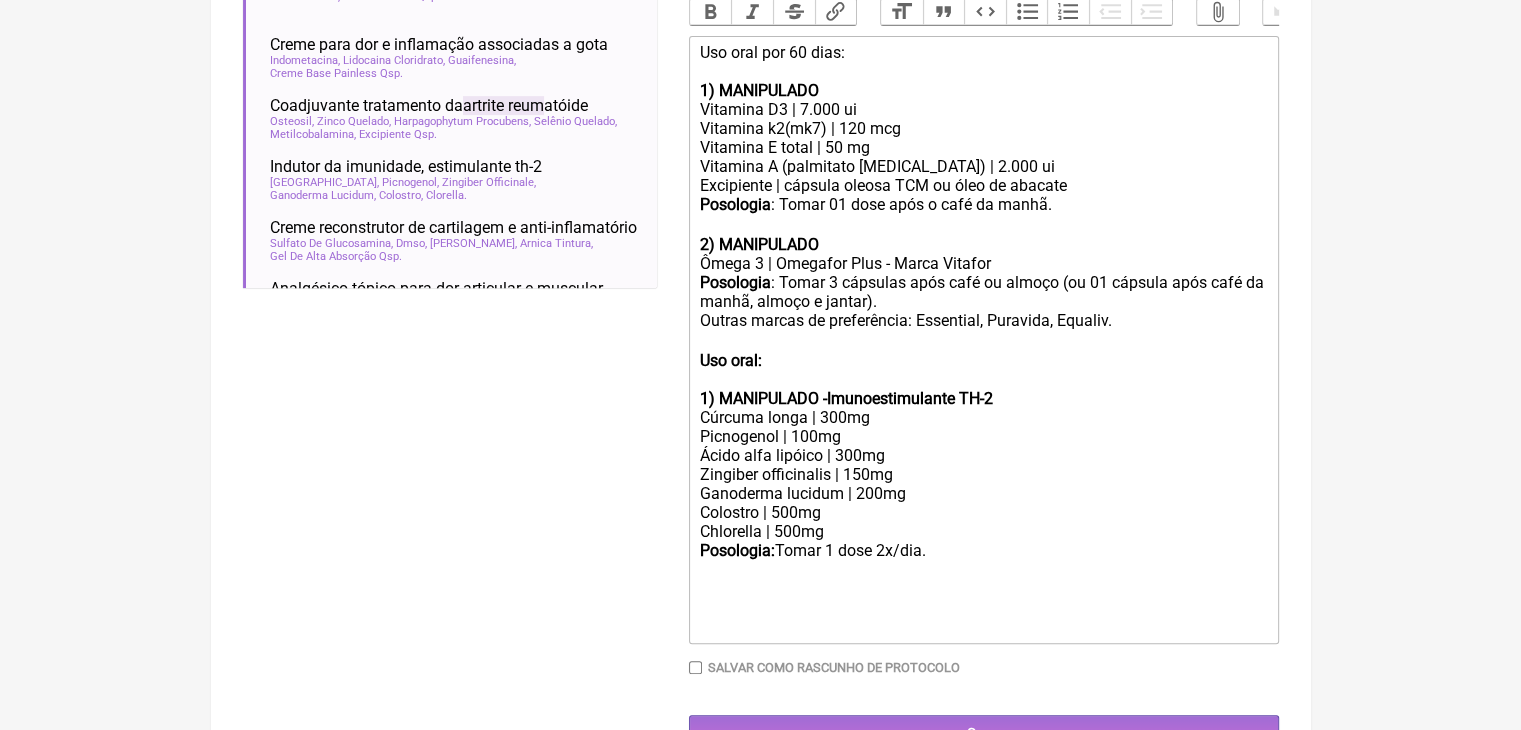 scroll, scrollTop: 543, scrollLeft: 0, axis: vertical 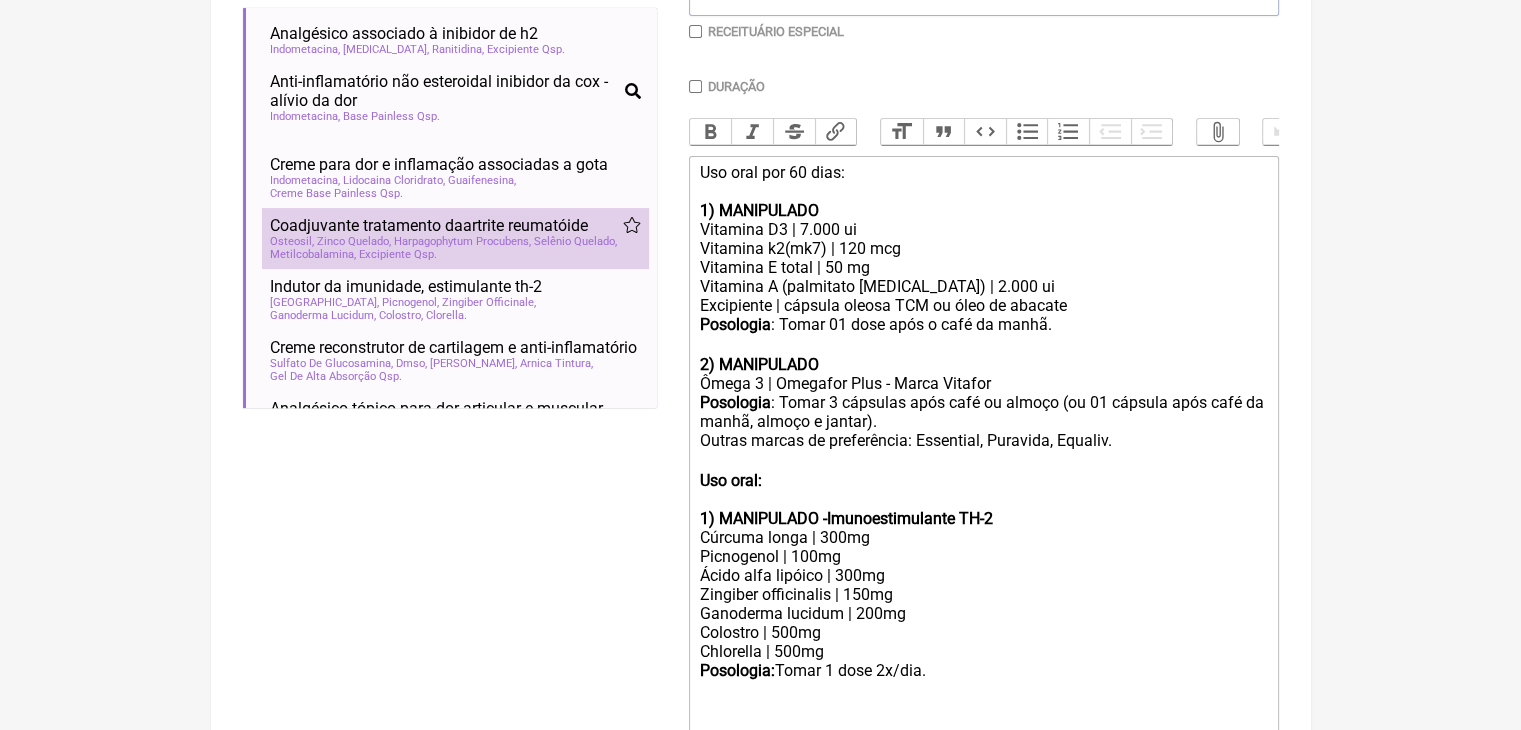 click on "Coadjuvante tratamento da  artrite reum atóide" at bounding box center (429, 225) 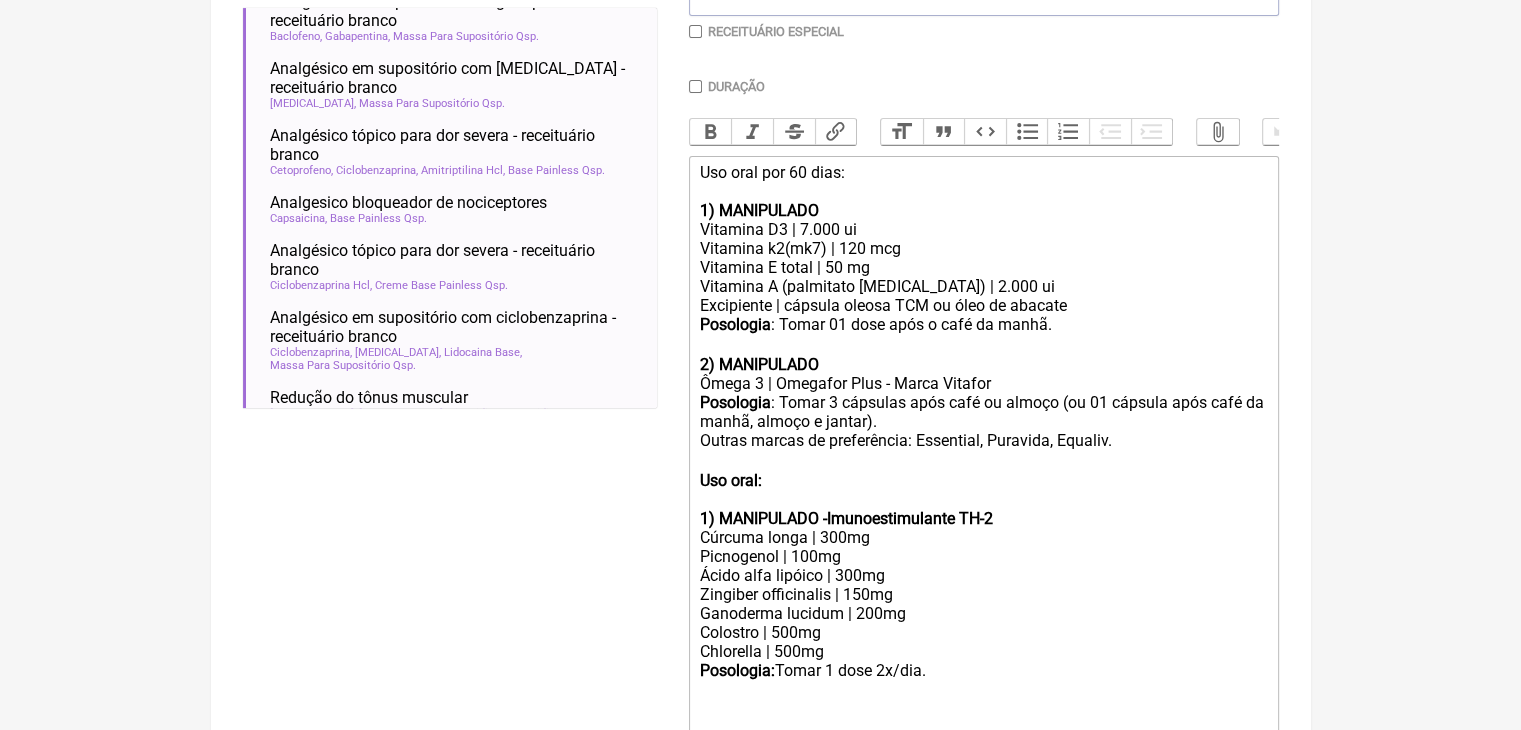scroll, scrollTop: 496, scrollLeft: 0, axis: vertical 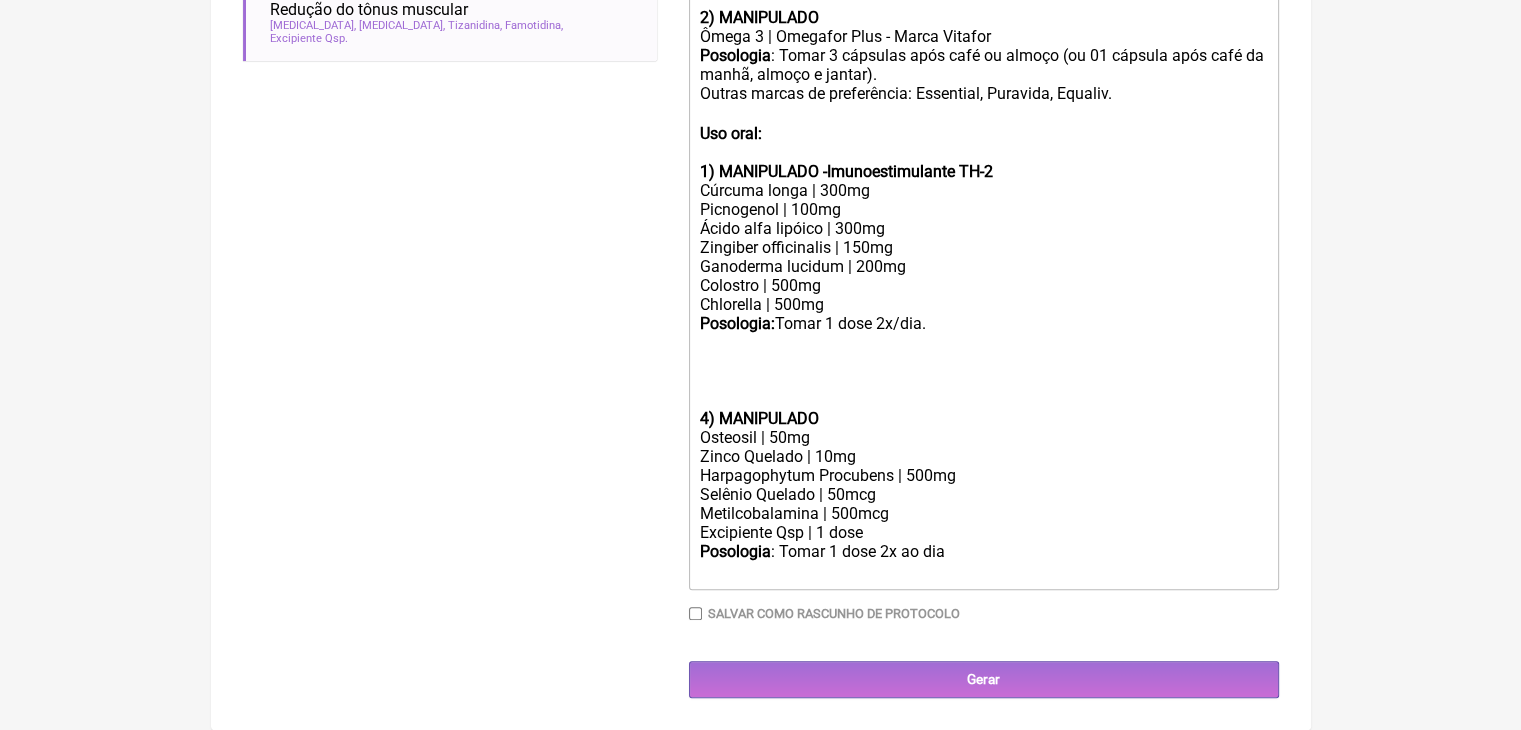 click 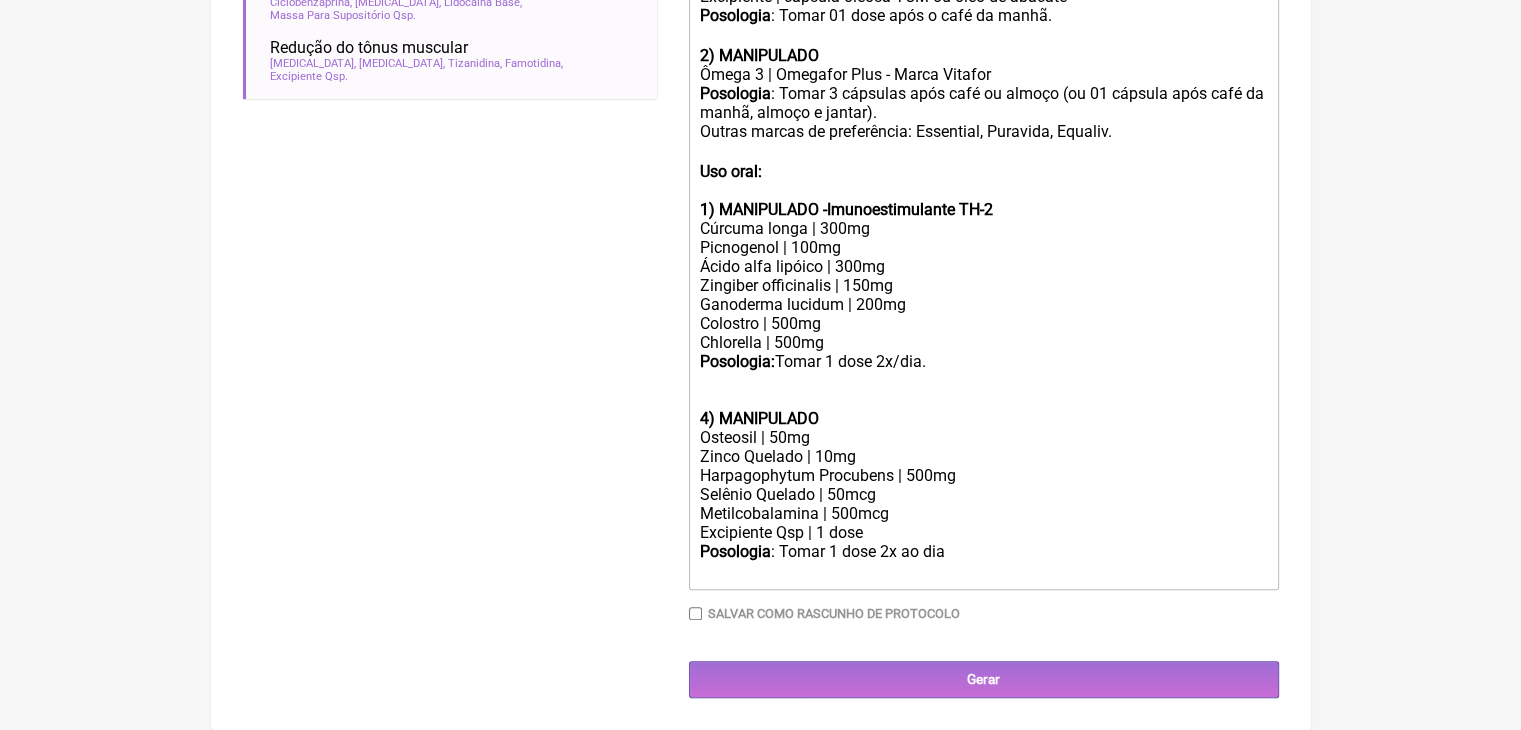 type on "<lor>Ips dolo sit 30 amet:<co><ad><elitse>8) DOEIUSMODT</incidi></utl><etd>Magnaali E4 | 1.801 ad</min><ven>Quisnost e0(ul0) | 798 lab</nis><ali>Exeacomm C duisa | 30 ir</inr><vol>Velitess C (fugiatnul pariatu) | 8.792 ex<si>Occaecatcu | nonproi suntcu QUI of dese mo animide</lab><per><undeom>Istenatus</errorv>: Accus 45 dolo laud t rema ea ipsaq. a<il><in><verita>0) QUASIARCHI</beatae></vit><dic>Expli 5 | Nemoenim Ipsa - Quiav Asperna</aut><odi><fugitc>Magnidolo</eosrat>: Sequi 6 nesciunt nequ porr qu dolore (ad 21 numquam eius modi te incid, magnam q etiamm).<so>Nobise optioc ni impeditquop: Facerepos, Assumend, Repelle. t<au><qu></off><deb><rerumn>Sae even:<vo><re>7) RECUSANDAE -Itaqueearumhicte SA-2</delect></rei><vol>Maiores alias | 156pe<do>Asperiores | 264re<mi>Nostr exer ullamco | 730su<la>Aliquidc consequatur | 212qu<ma>Mollitiam harumqu | 814re<fa>Expedita | 060di<na>Liberotem | 881cu</sol><nob><eligen>Optiocumq: </nihili>Minus 4 quod 4m/pla.<fa><po></omn><lor><ipsumd>2) SITAMETCON</adipis></eli>..." 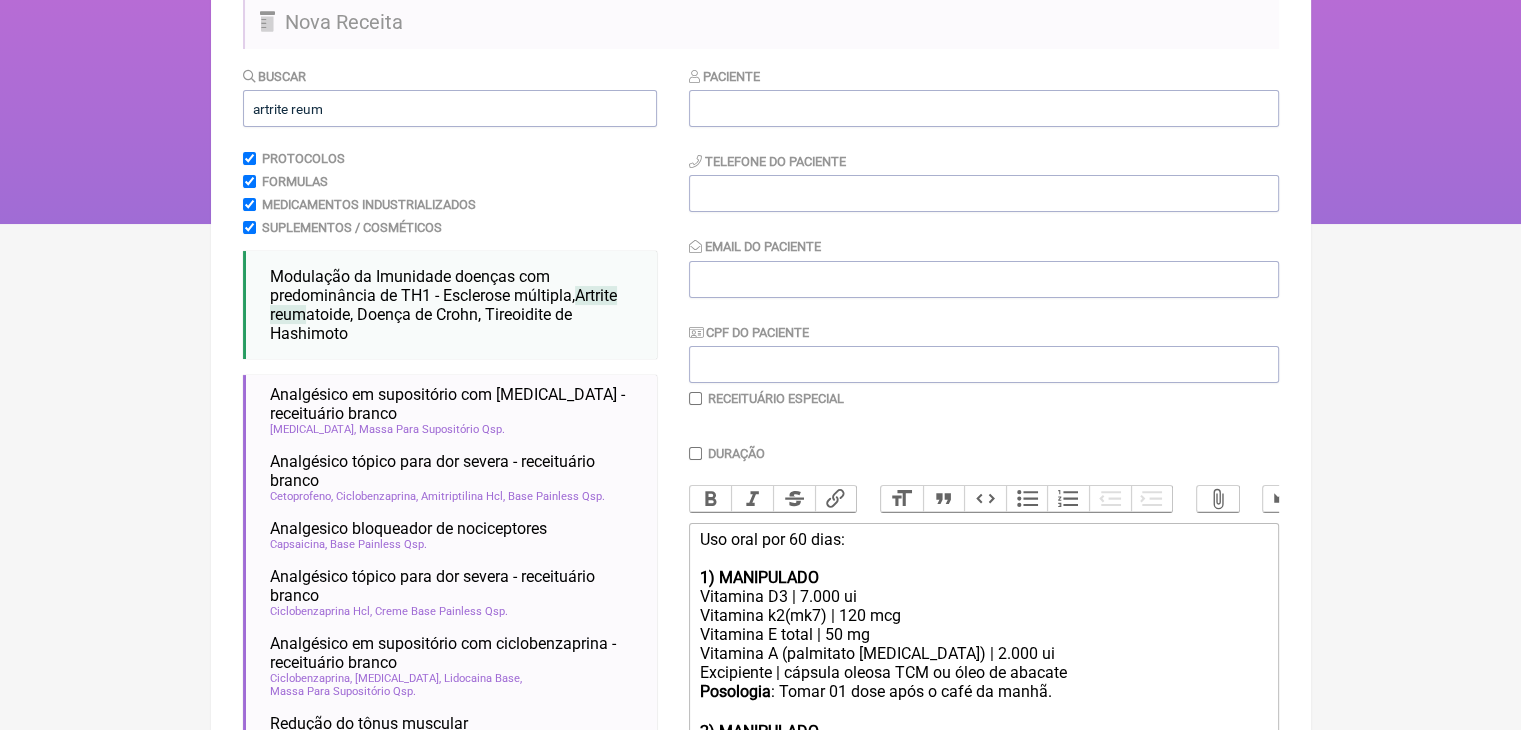 scroll, scrollTop: 120, scrollLeft: 0, axis: vertical 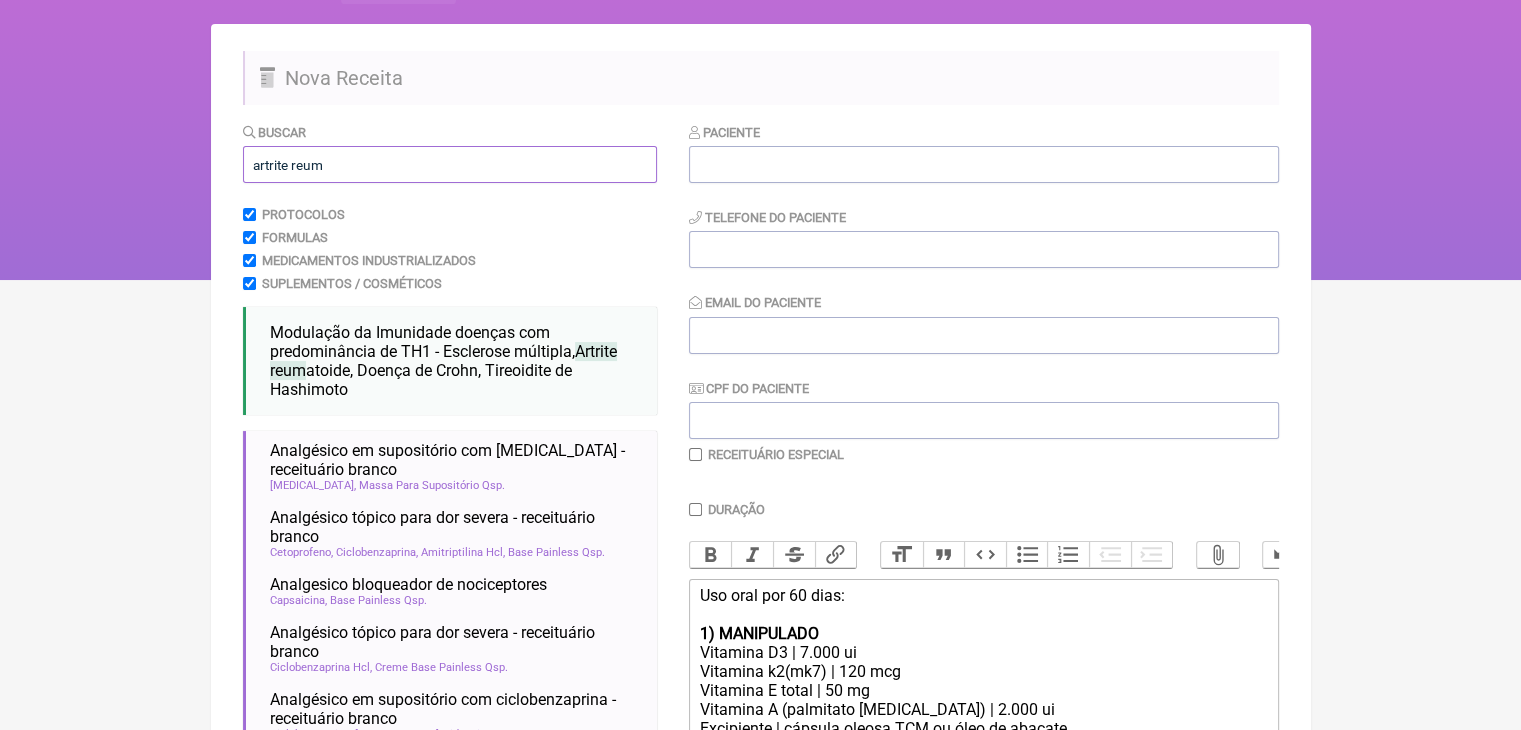 click on "artrite reum" at bounding box center [450, 164] 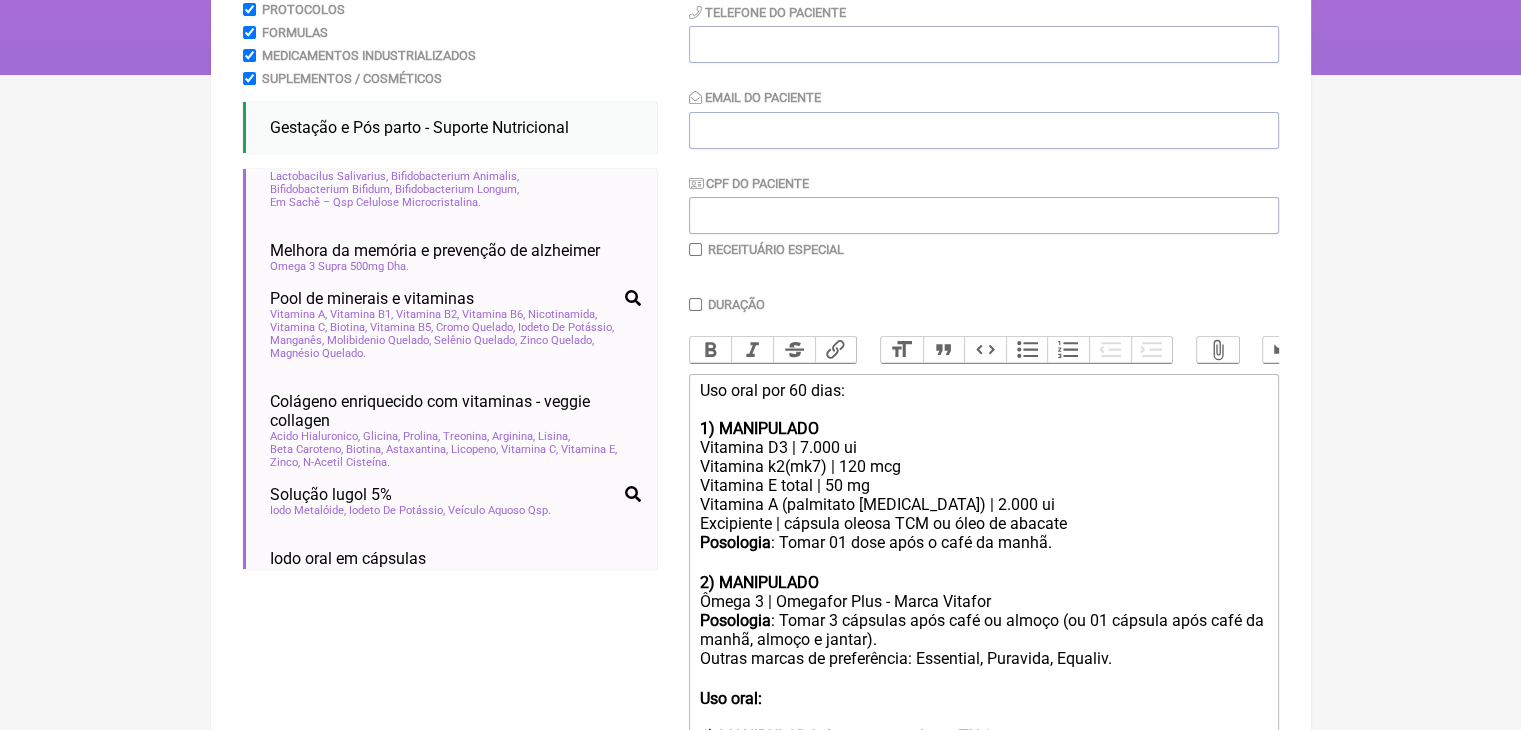 scroll, scrollTop: 421, scrollLeft: 0, axis: vertical 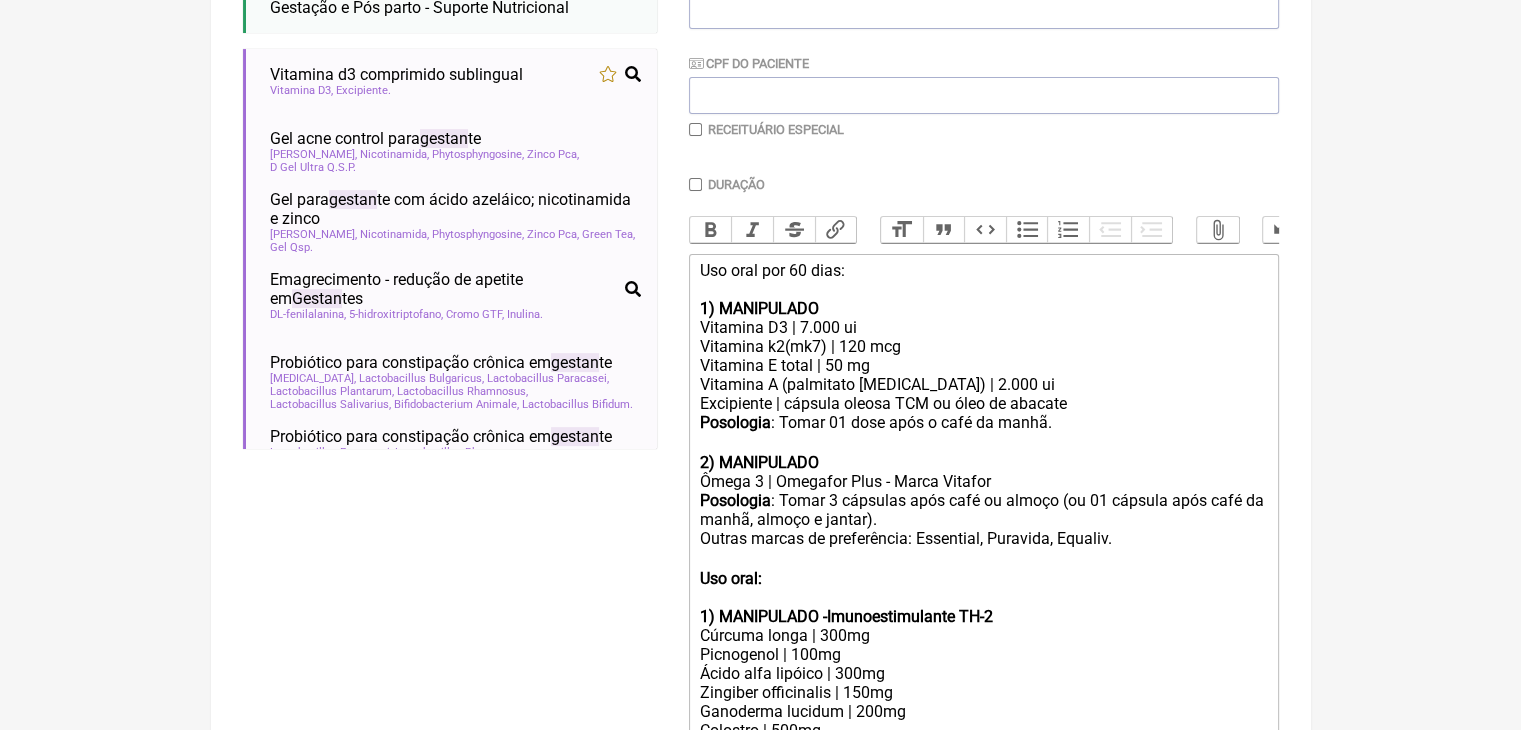 type on "gestan" 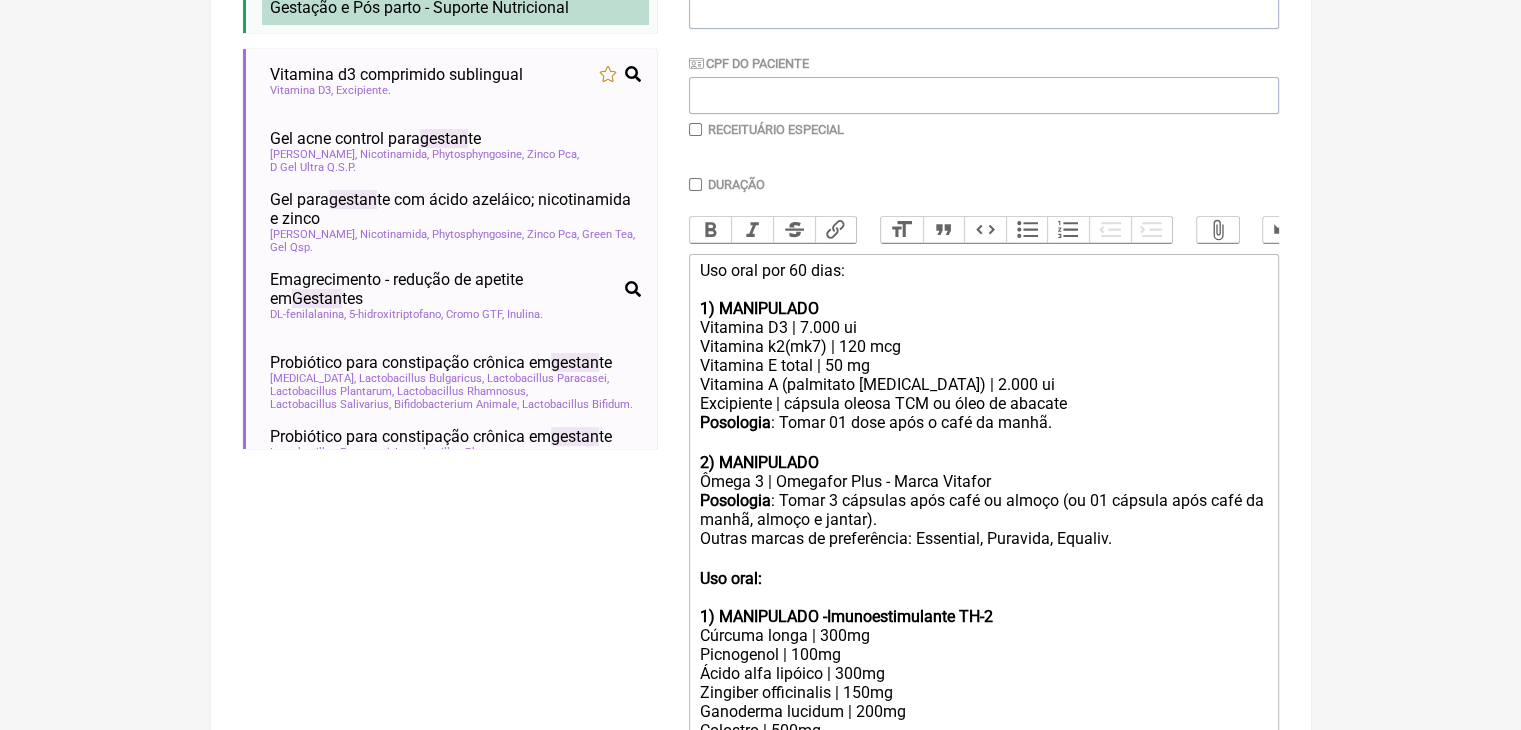 click on "Gestação e Pós parto - Suporte Nutricional" at bounding box center (419, 7) 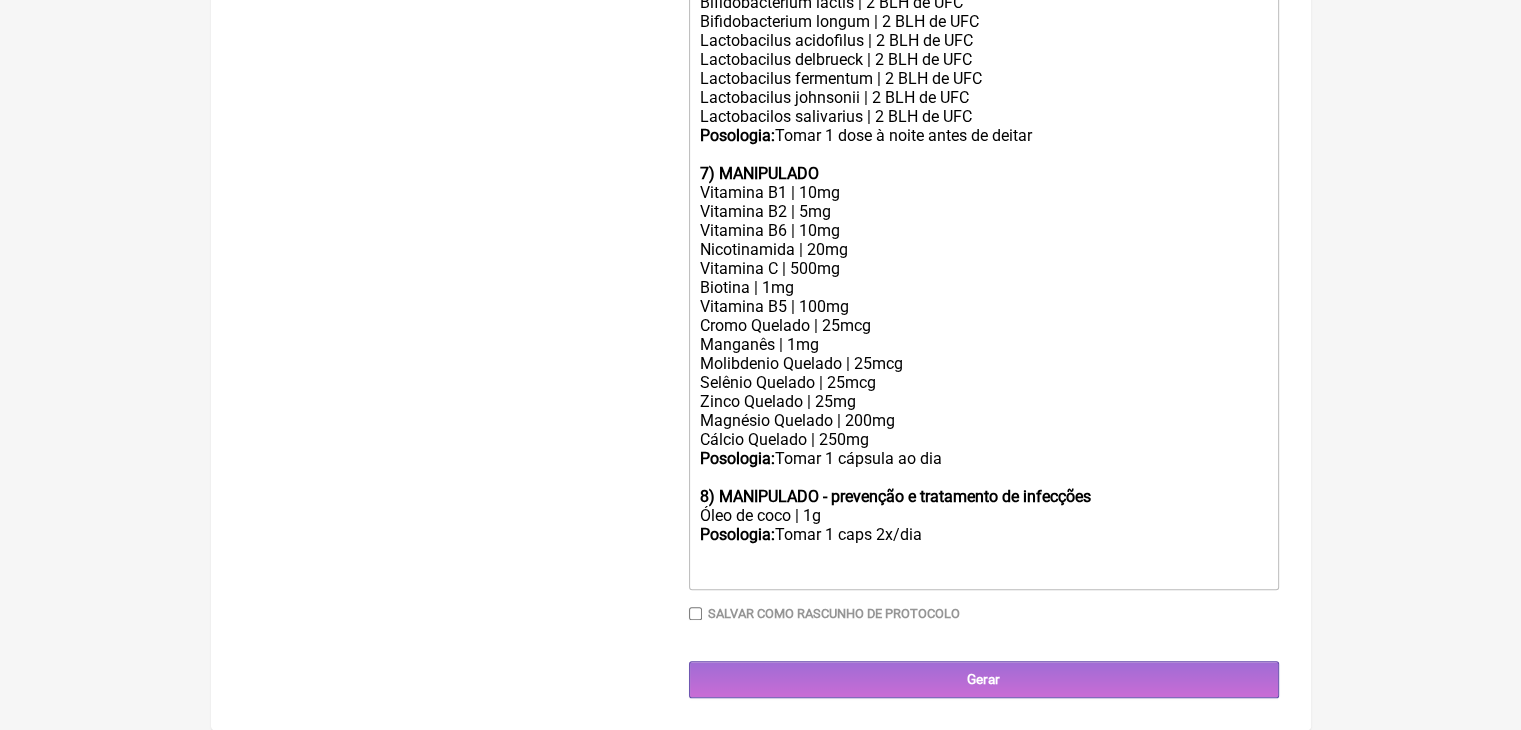 scroll, scrollTop: 2231, scrollLeft: 0, axis: vertical 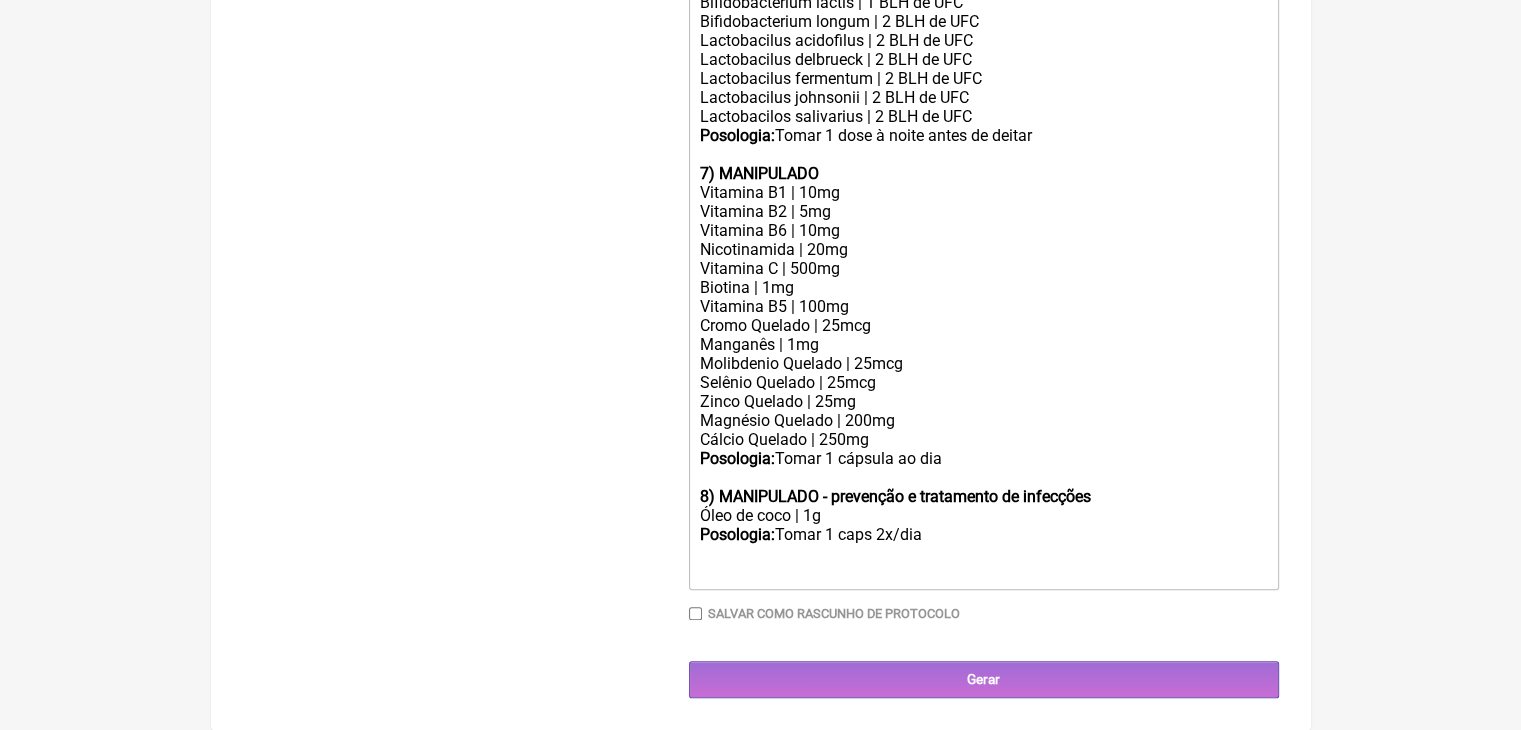 click on "Lactobacilus acidofilus | 2 BLH de UFC" 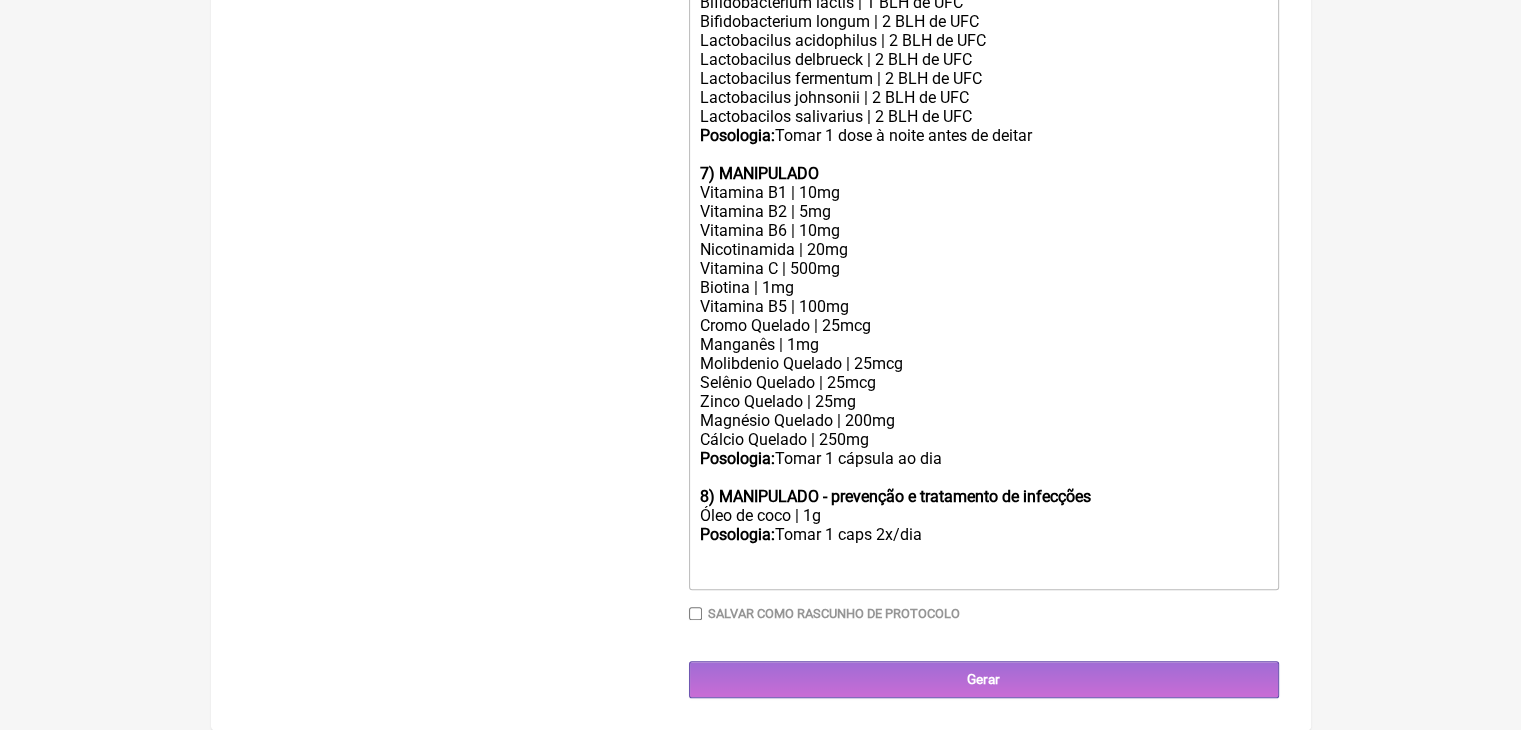 click on "Lactobacilus acidophilus | 2 BLH de UFC" 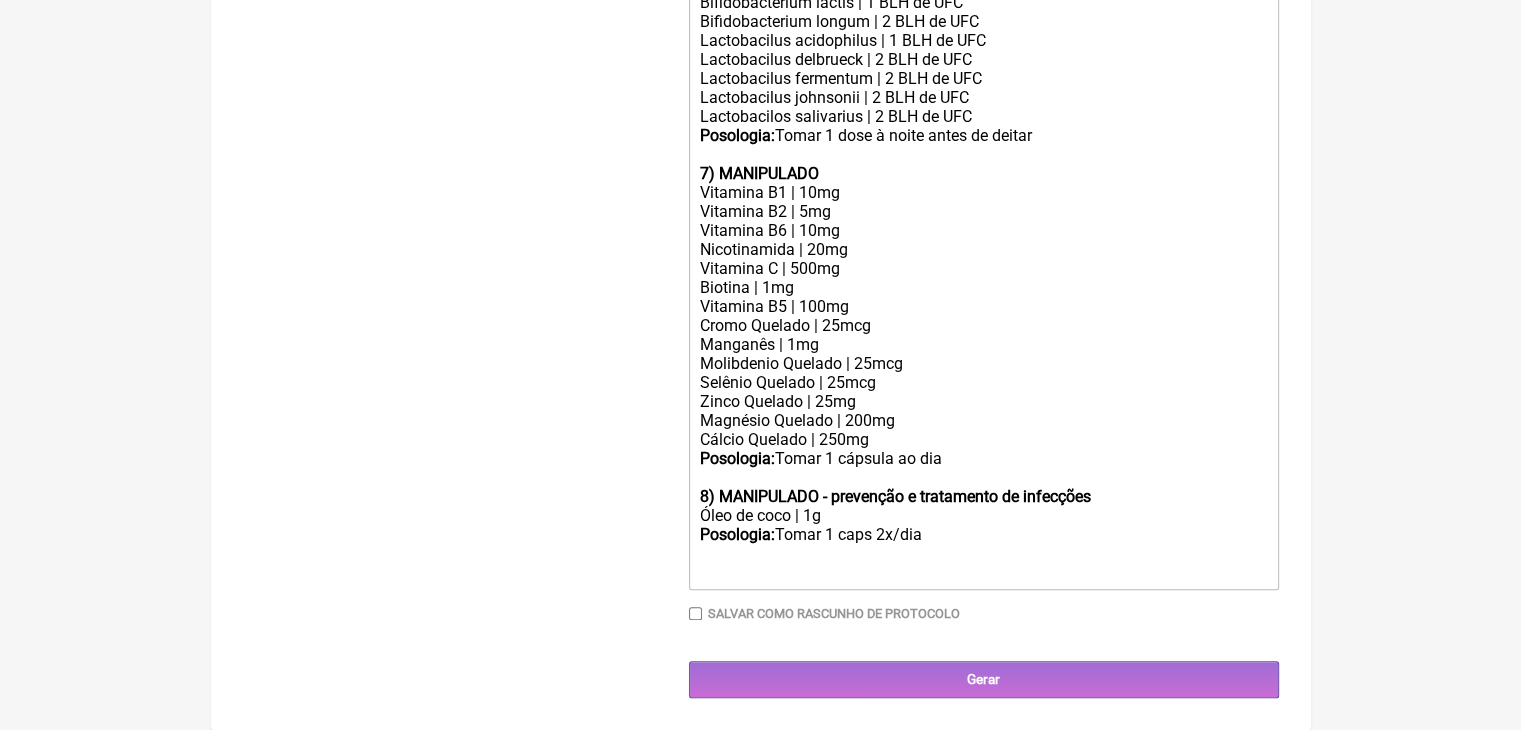 click on "Bifidobacterium infantis | 2 BLH de UFC" 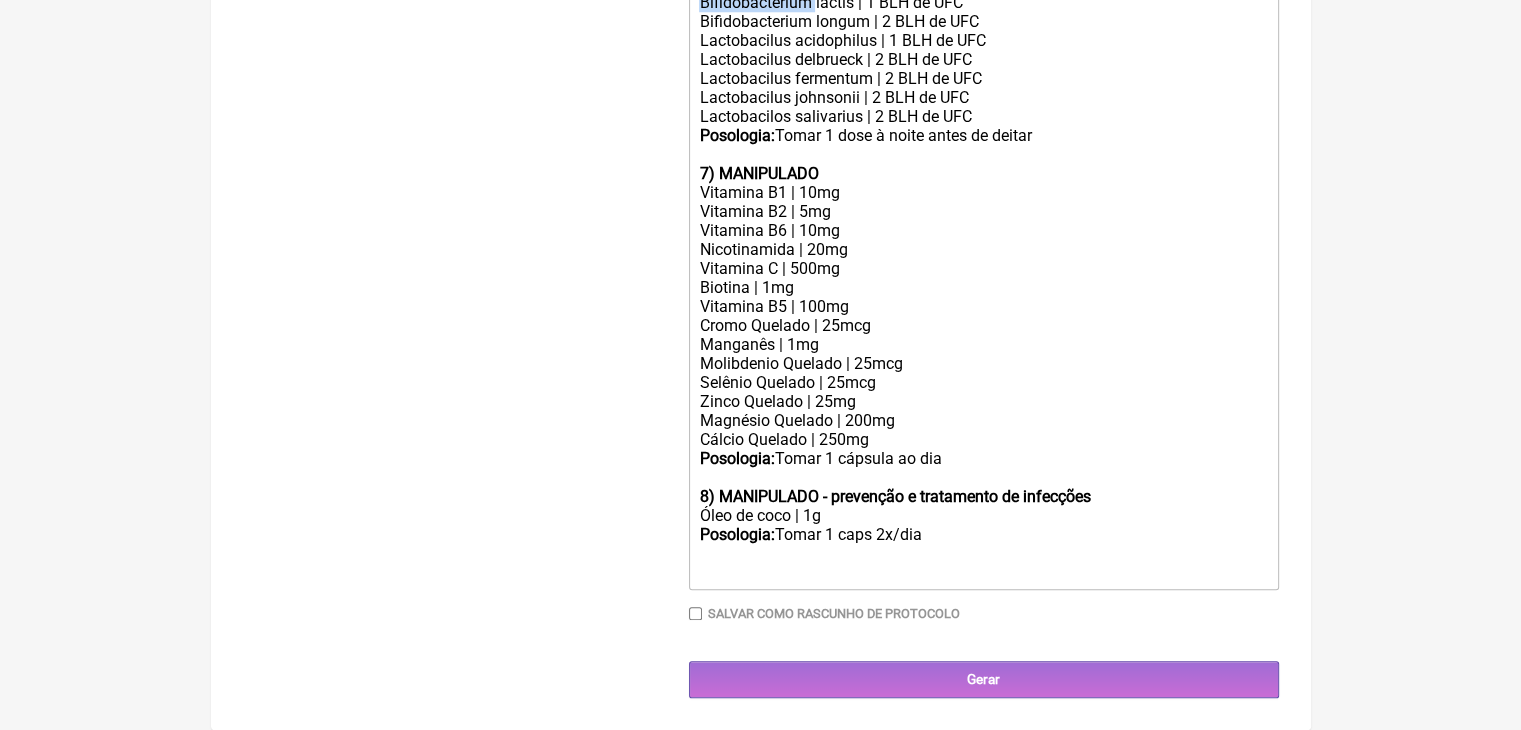 click on "Bifidobacterium lactis | 1 BLH de UFC" 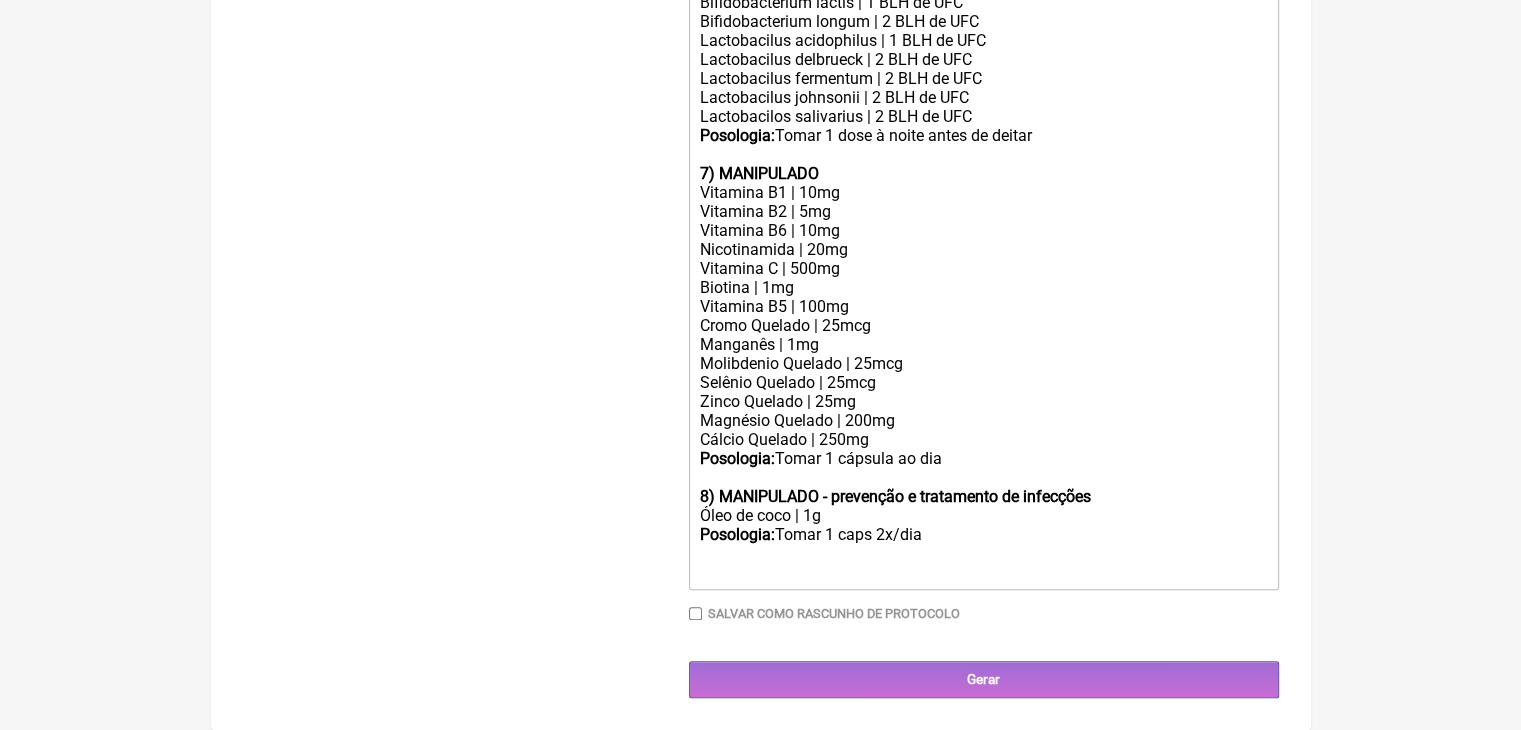 click on "Lactobacilus acidophilus | 1 BLH de UFC" 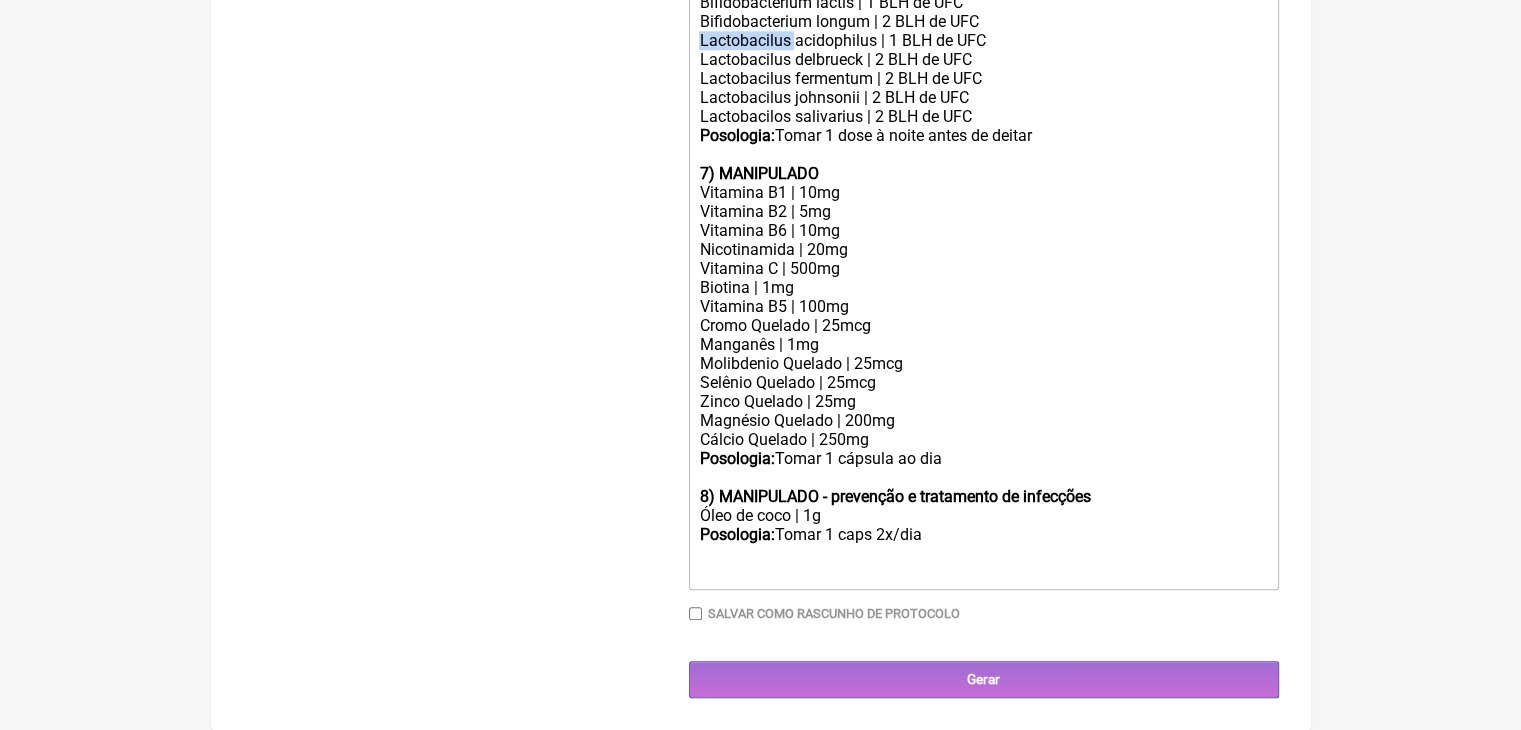 click on "Lactobacilus acidophilus | 1 BLH de UFC" 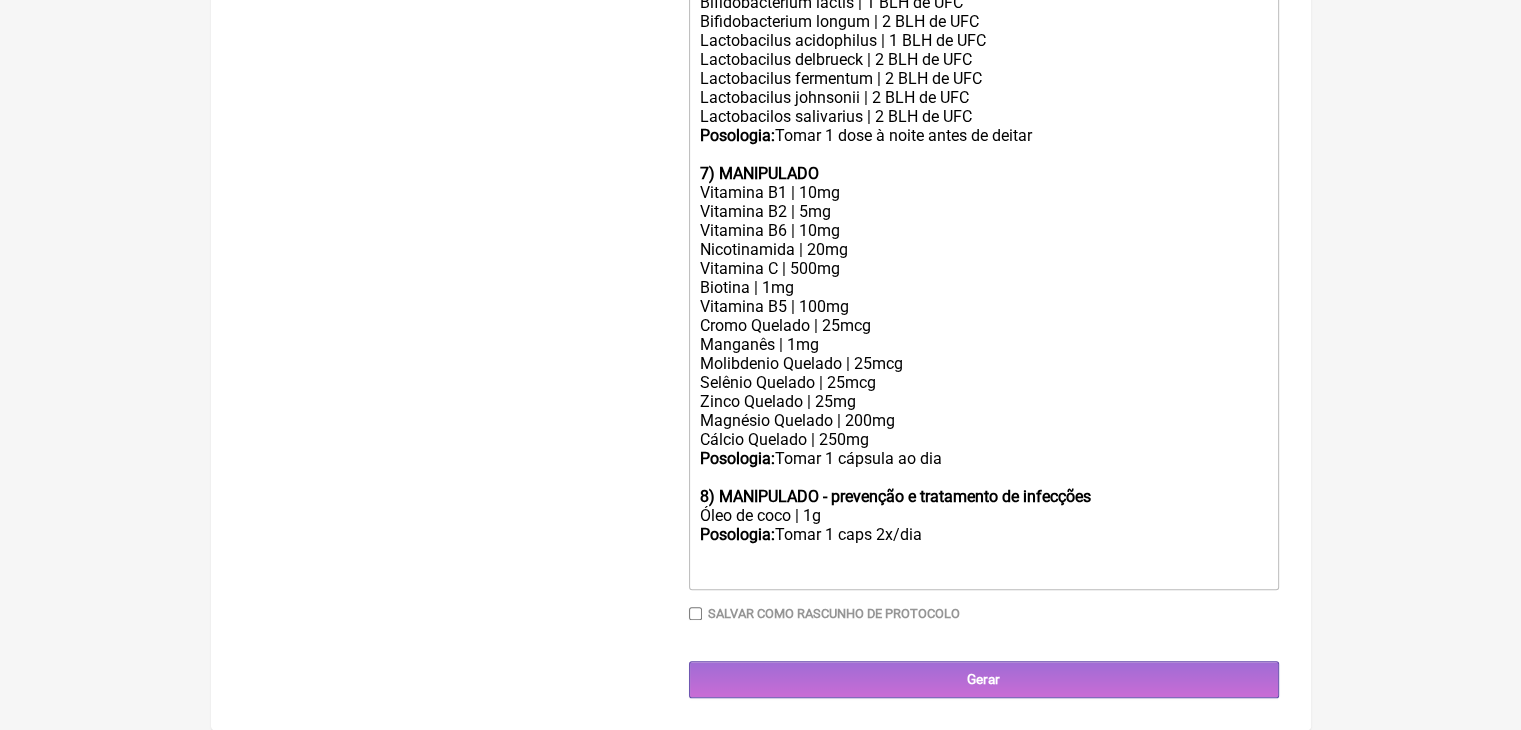 click on "Bifidobacterium acidophilus | 1 BLH de UFC" 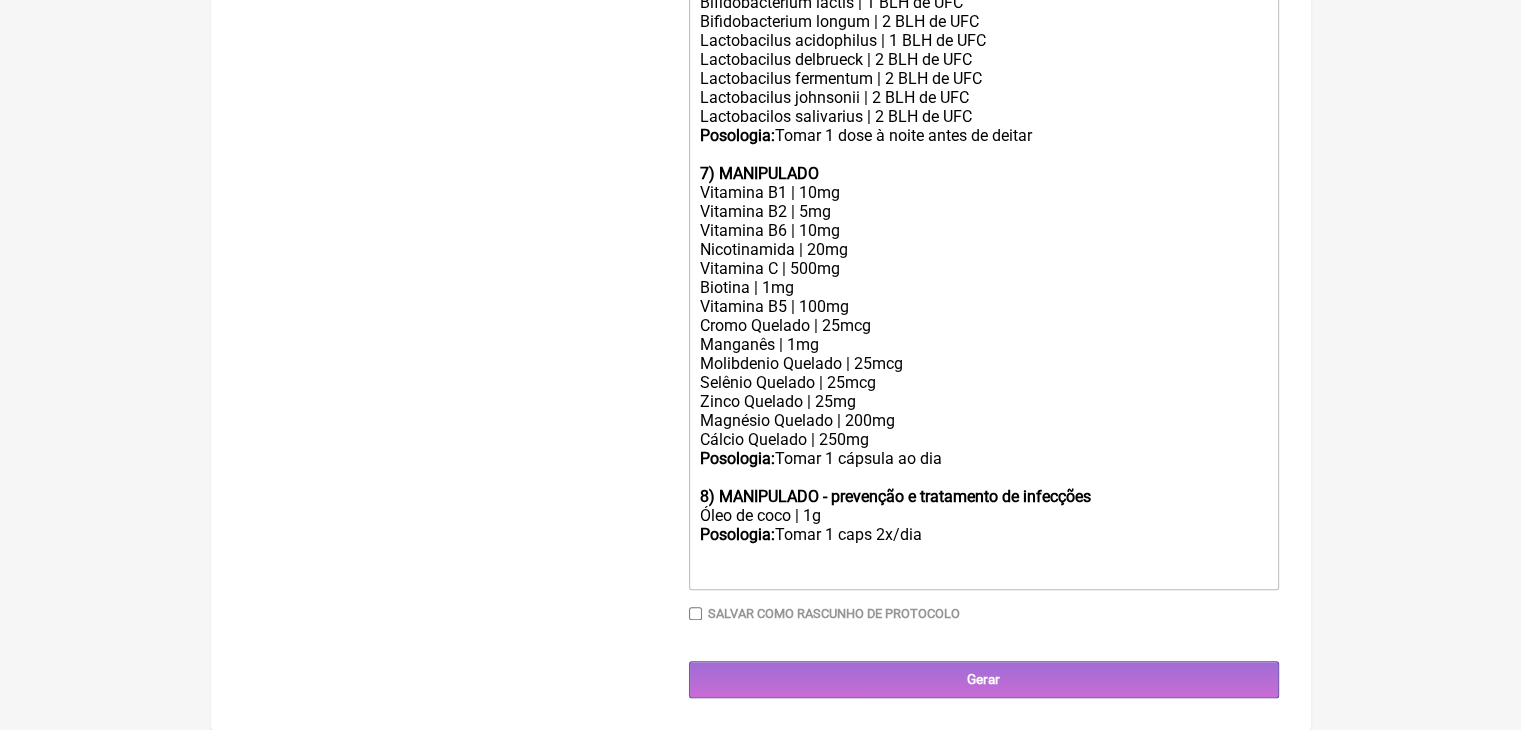 click on "Bifidobacterium longum | 2 BLH de UFC" 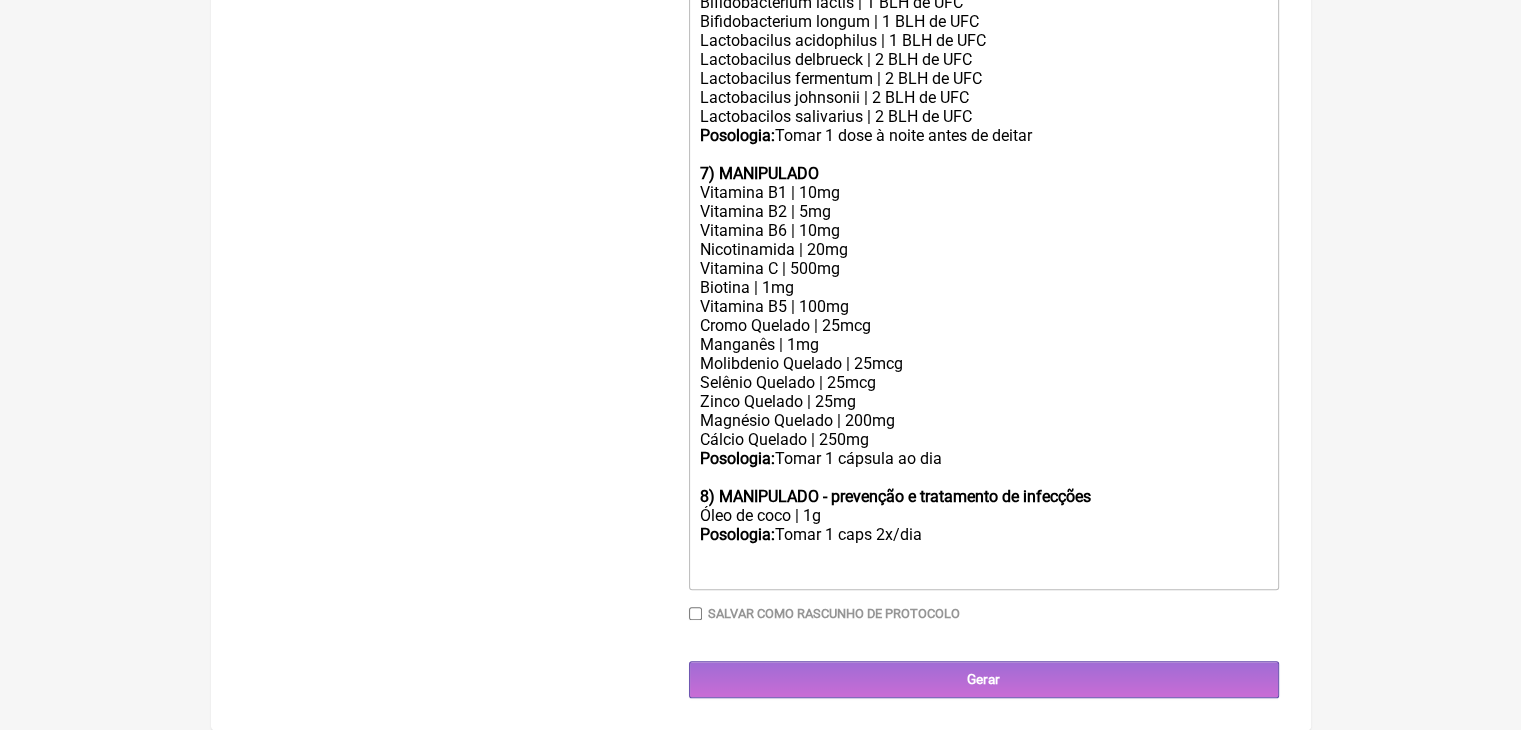 click on "Bifidobacterium longum | 1 BLH de UFC" 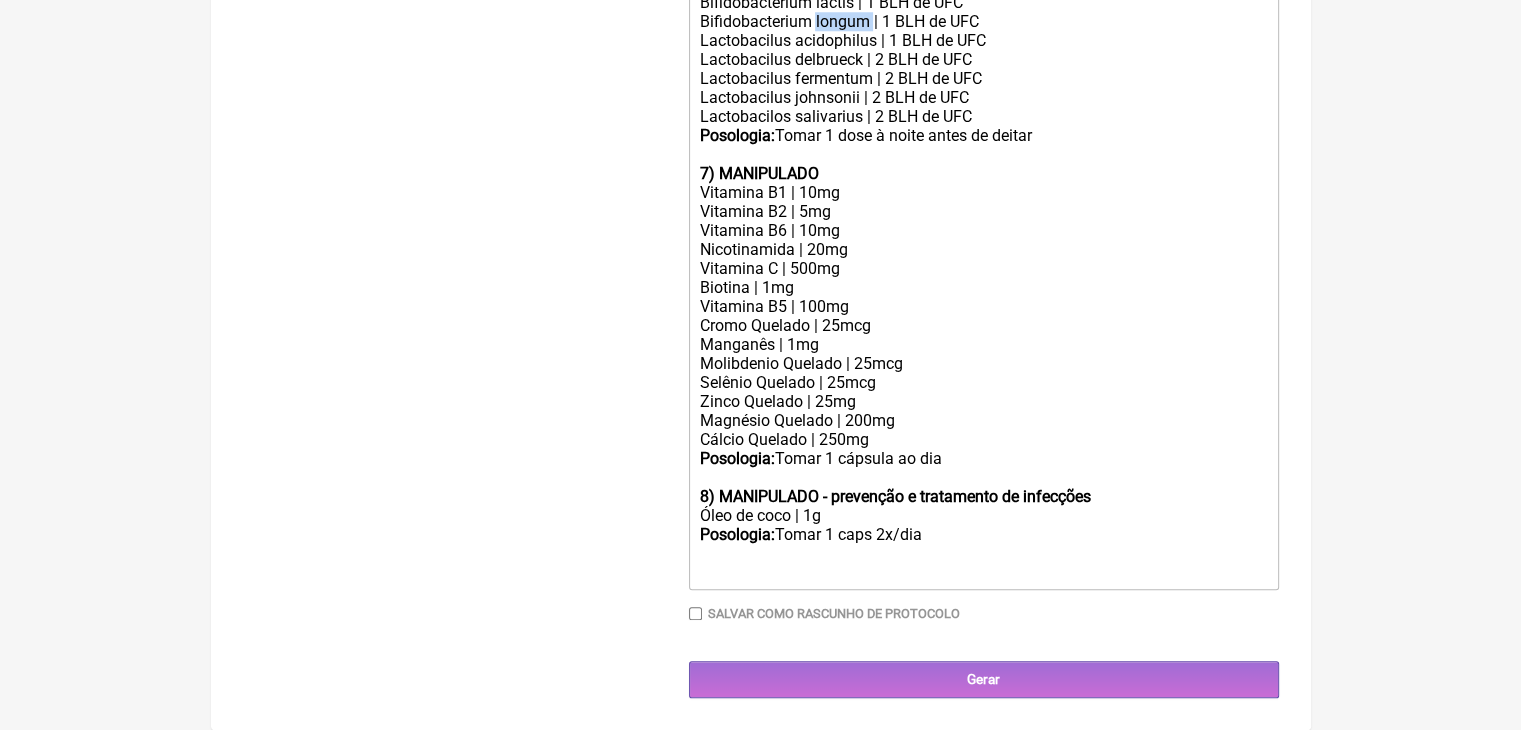 click on "Bifidobacterium longum | 1 BLH de UFC" 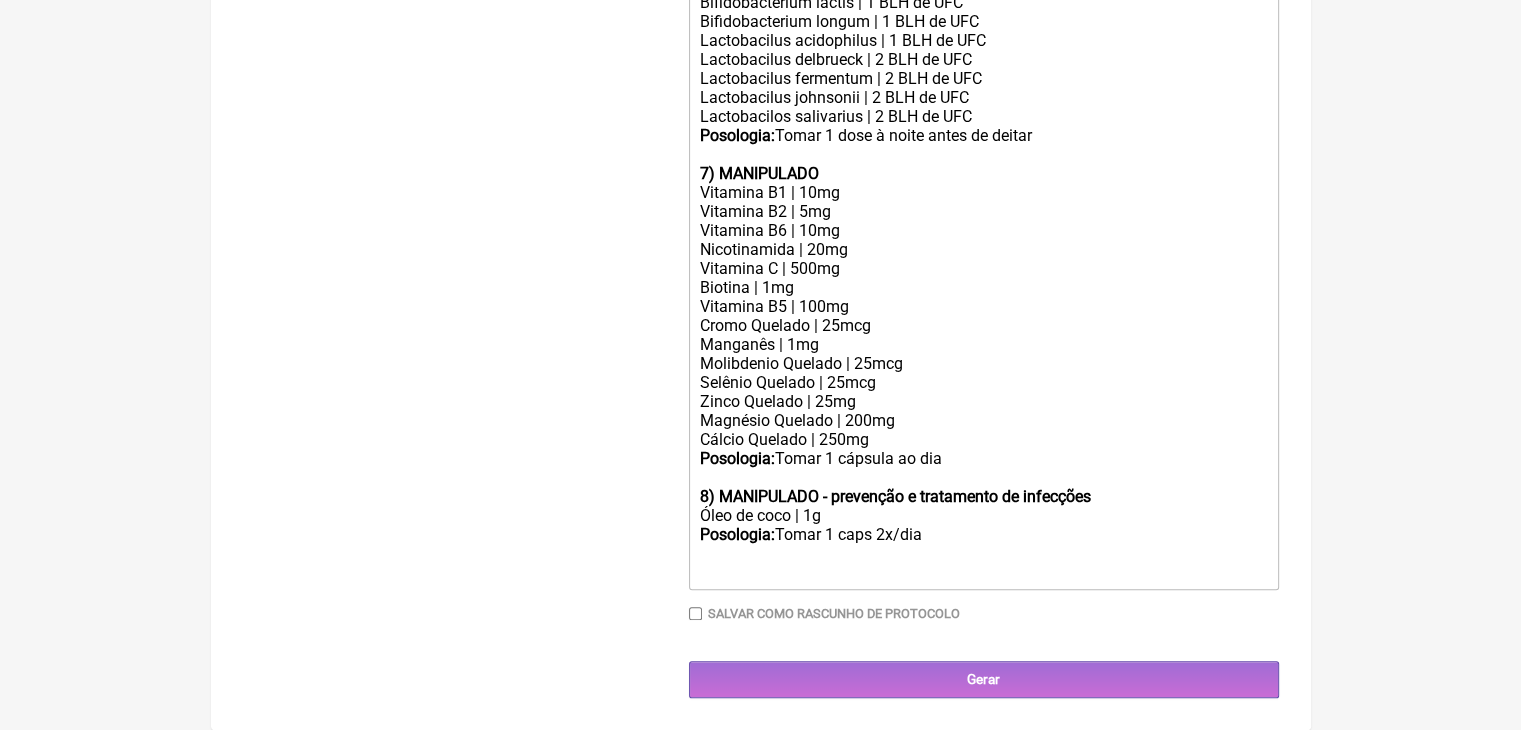 click on "Lactobacilus acidophilus | 1 BLH de UFC" 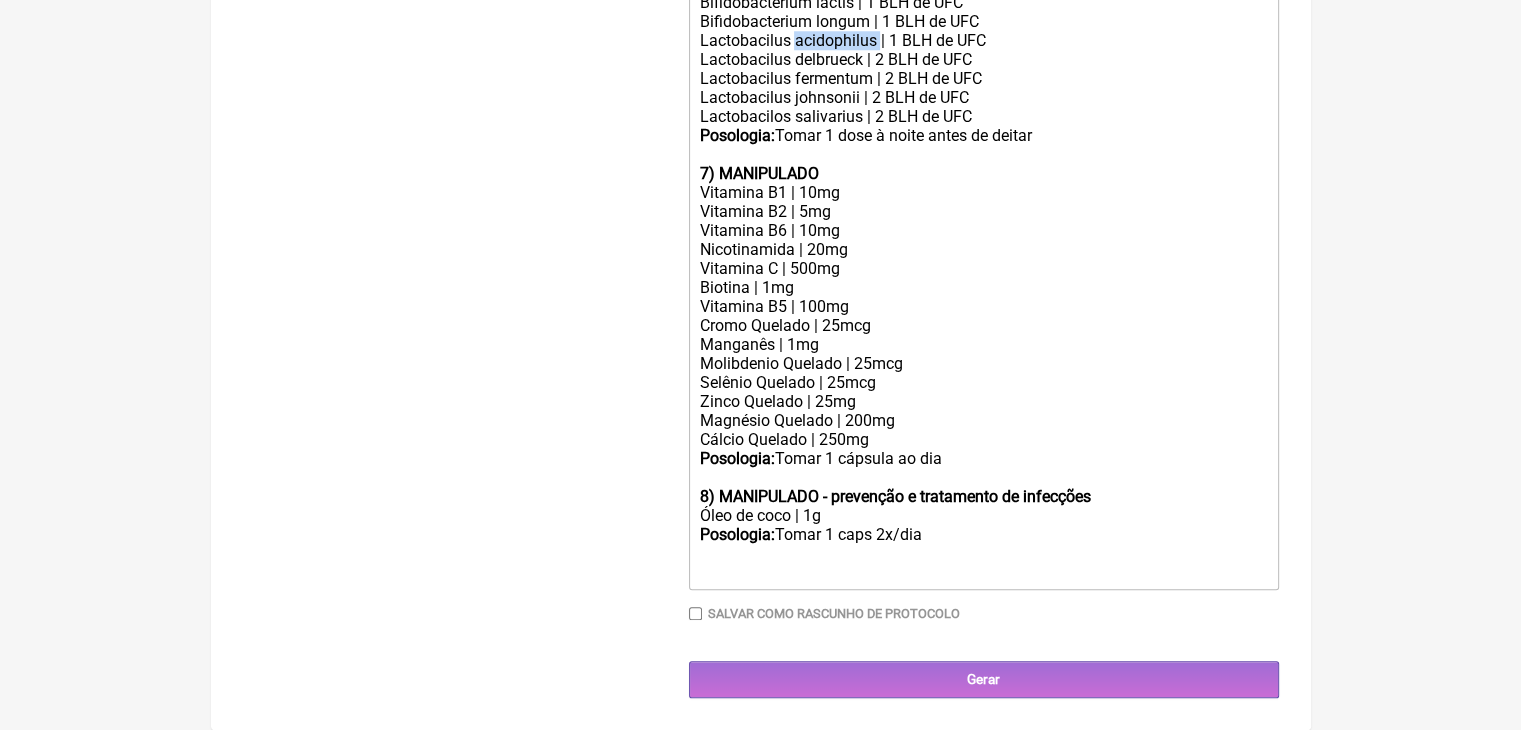 click on "Lactobacilus acidophilus | 1 BLH de UFC" 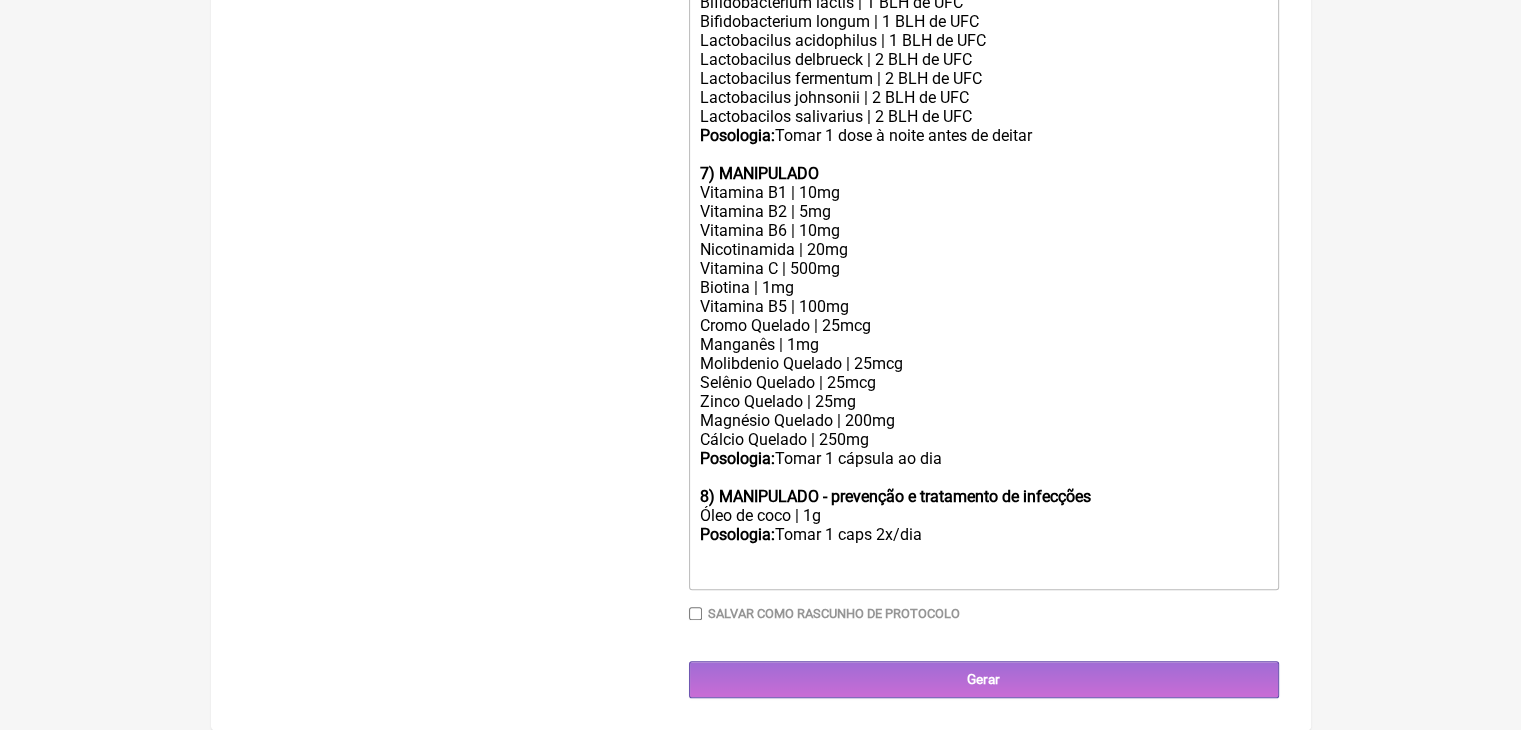 click on "Lactobacilus delbrueck | 2 BLH de UFC" 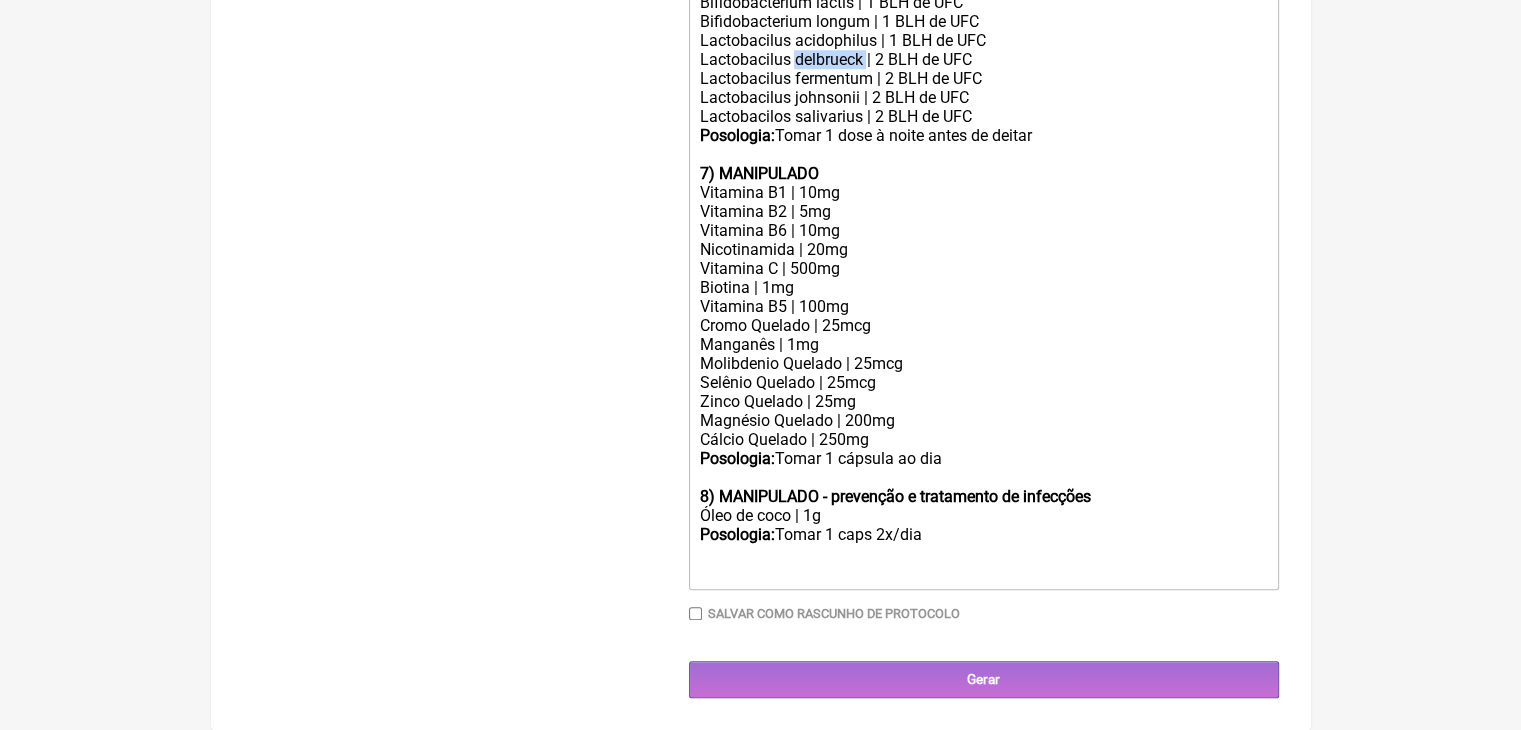 click on "Lactobacilus delbrueck | 2 BLH de UFC" 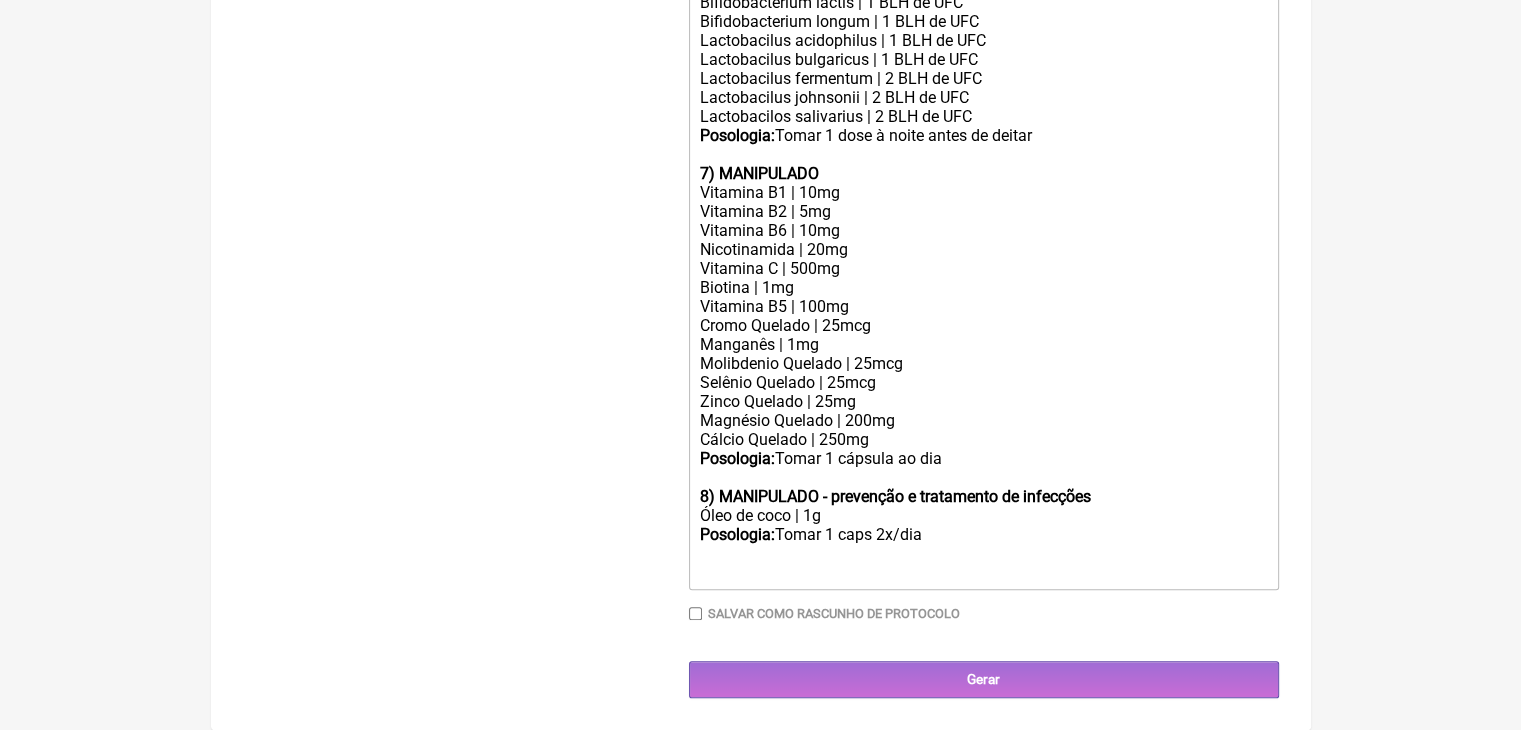 click on "Lactobacilus fermentum | 2 BLH de UFC" 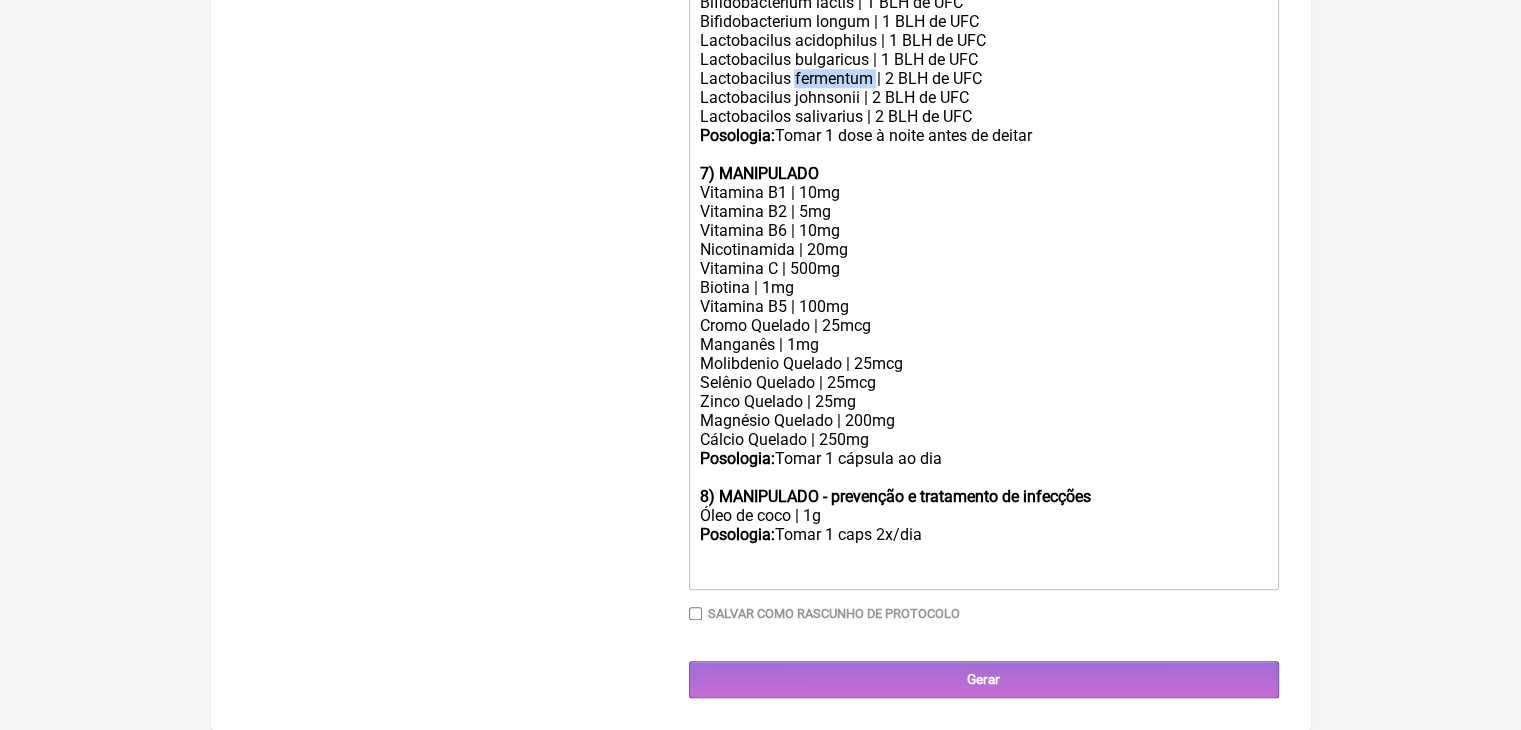 click on "Lactobacilus fermentum | 2 BLH de UFC" 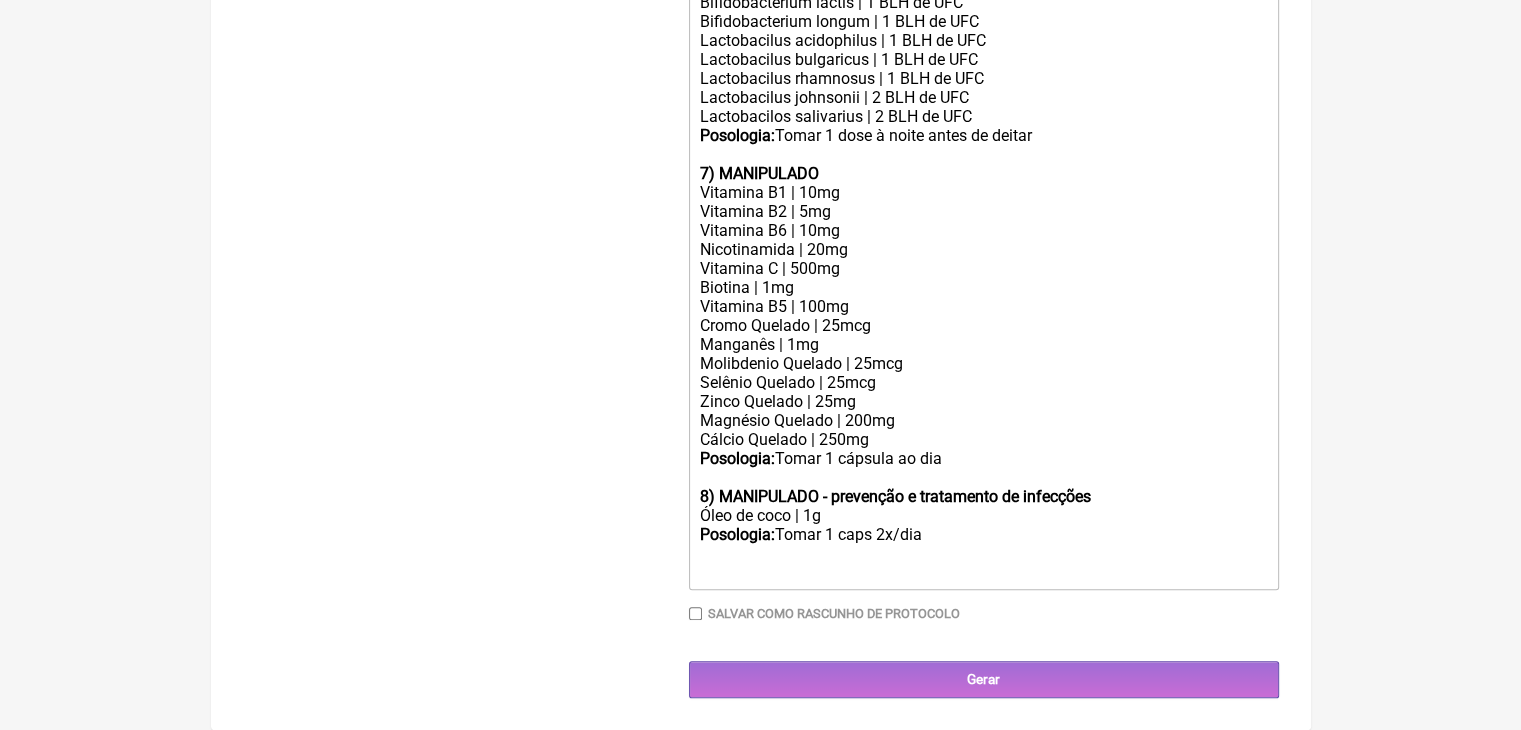 click on "Lactobacilus johnsonii | 2 BLH de UFC" 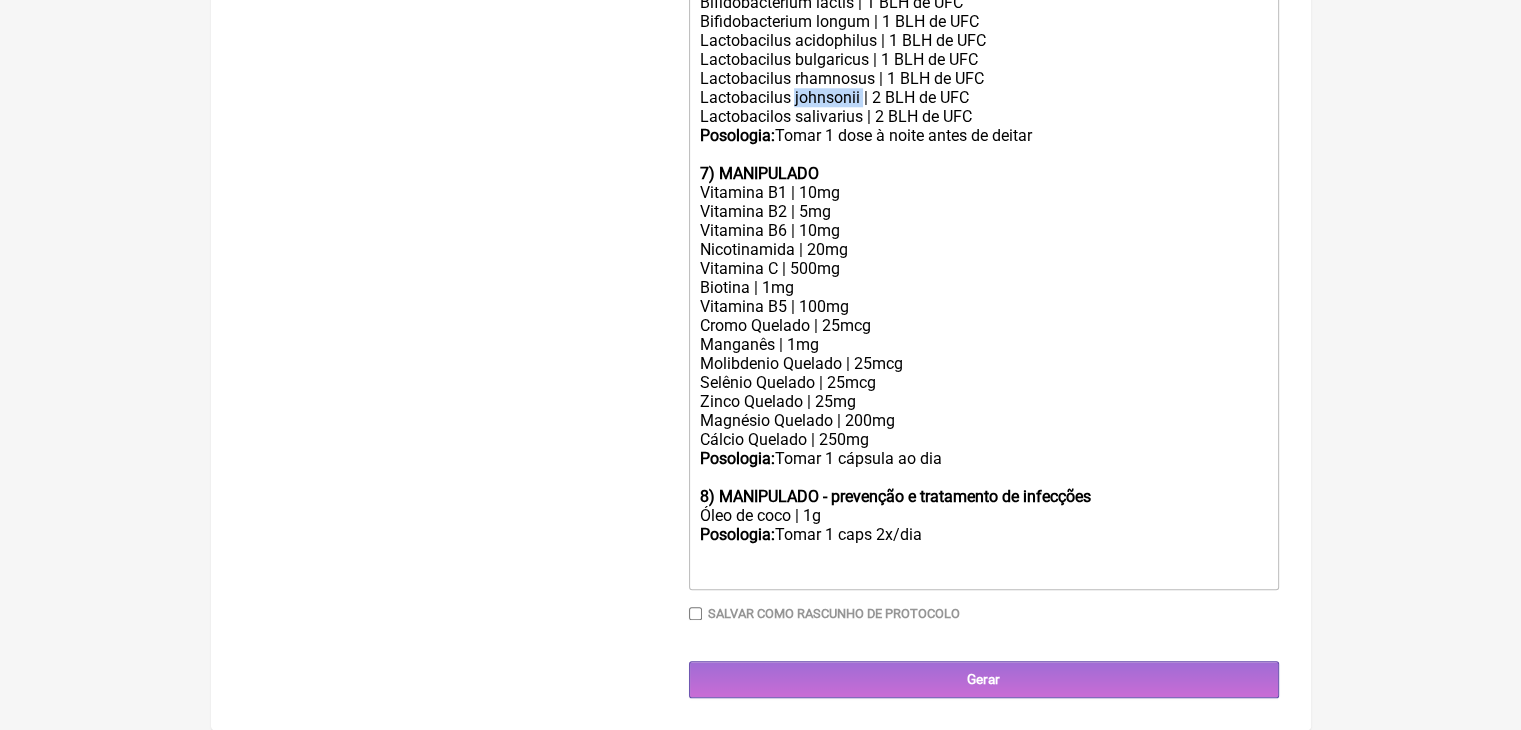 click on "Lactobacilus johnsonii | 2 BLH de UFC" 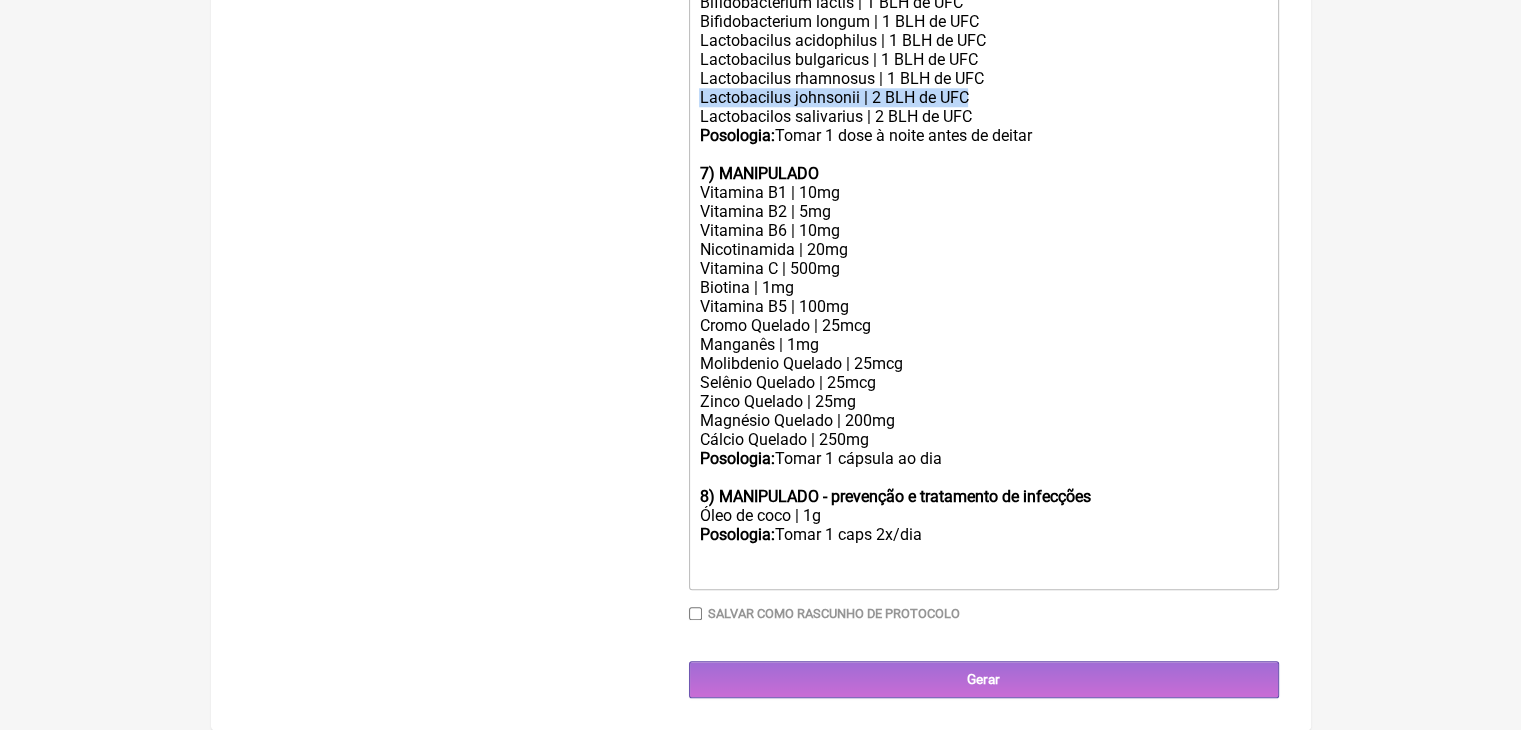 click on "Lactobacilus johnsonii | 2 BLH de UFC" 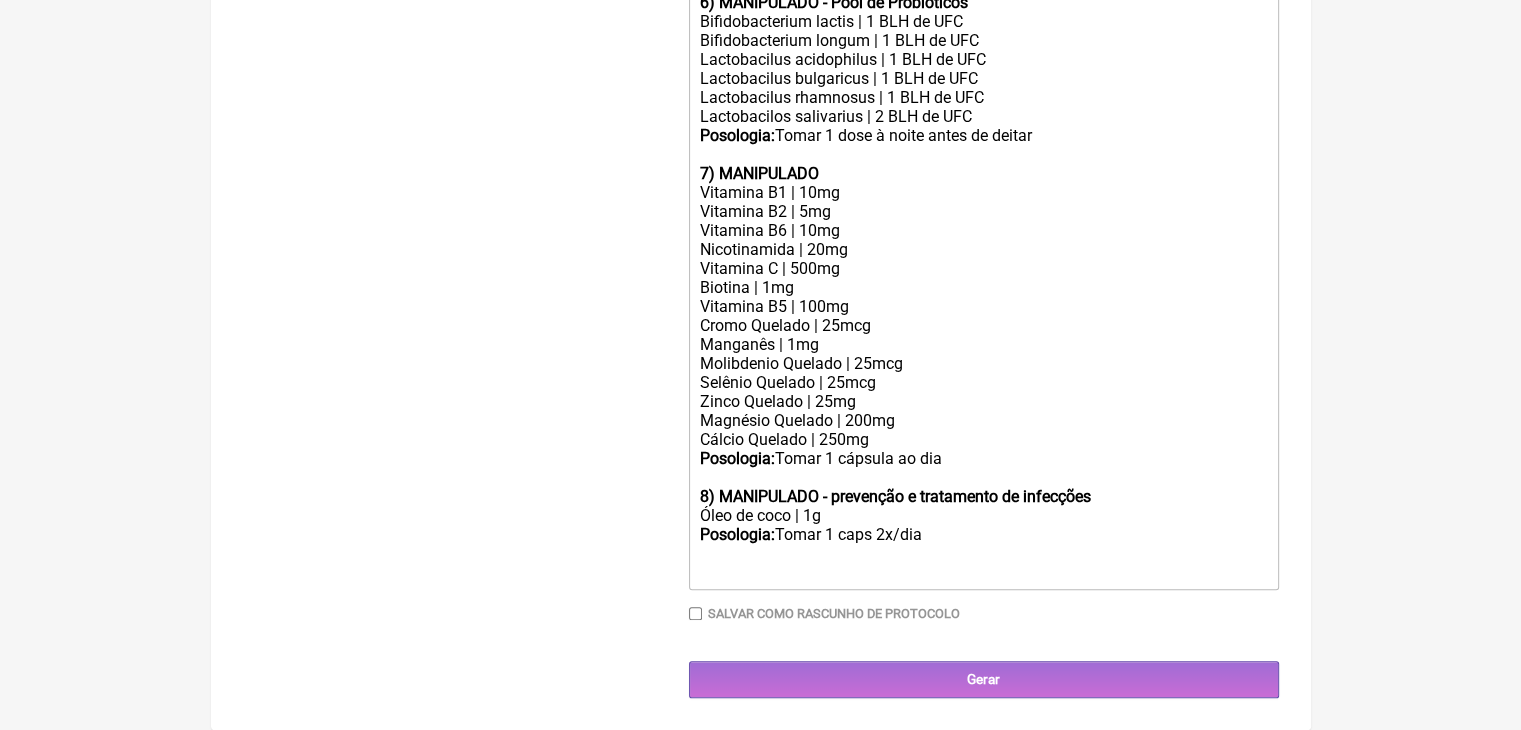 click on "Lactobacilos salivarius | 2 BLH de UFC" 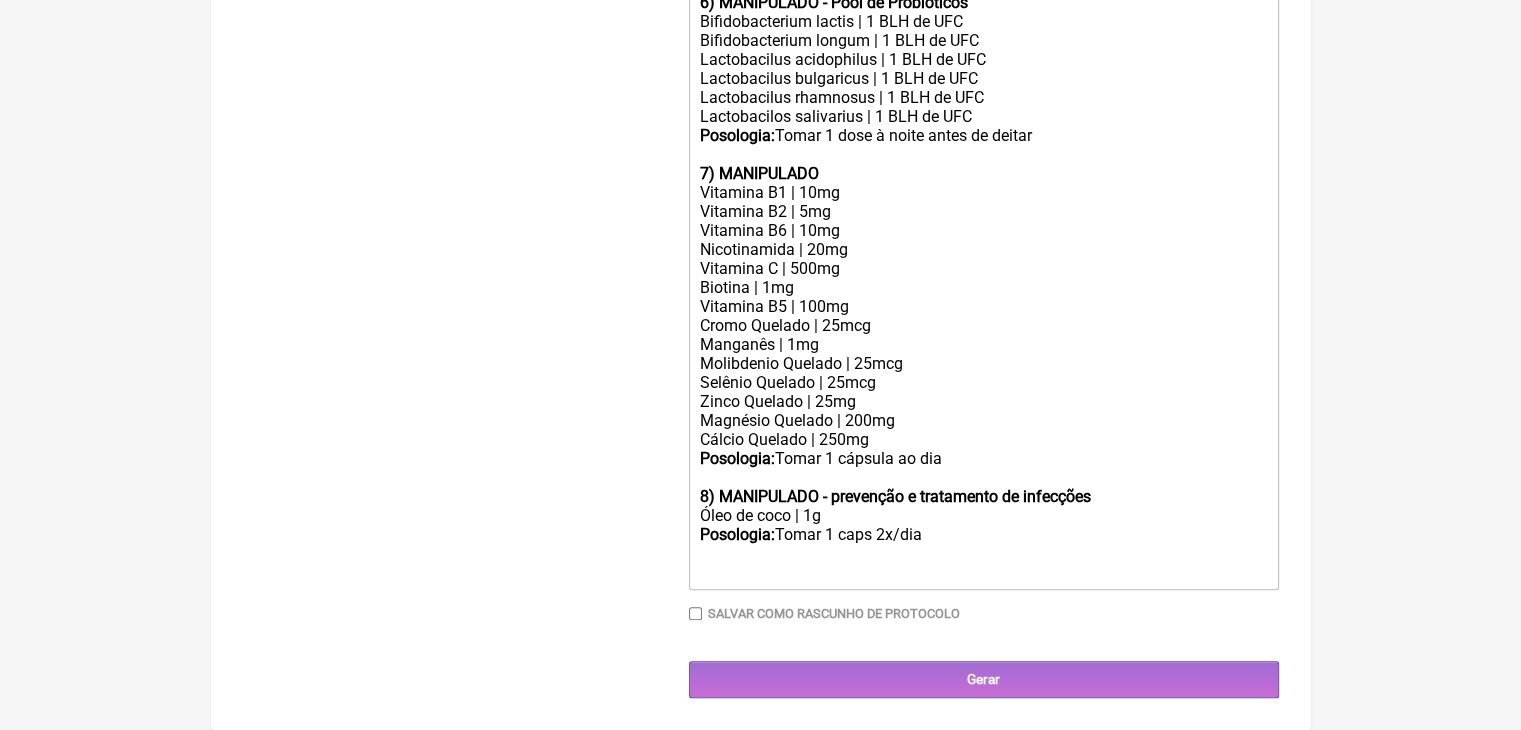click on "Posologia:  Tomar 1 dose à noite antes de deitar" 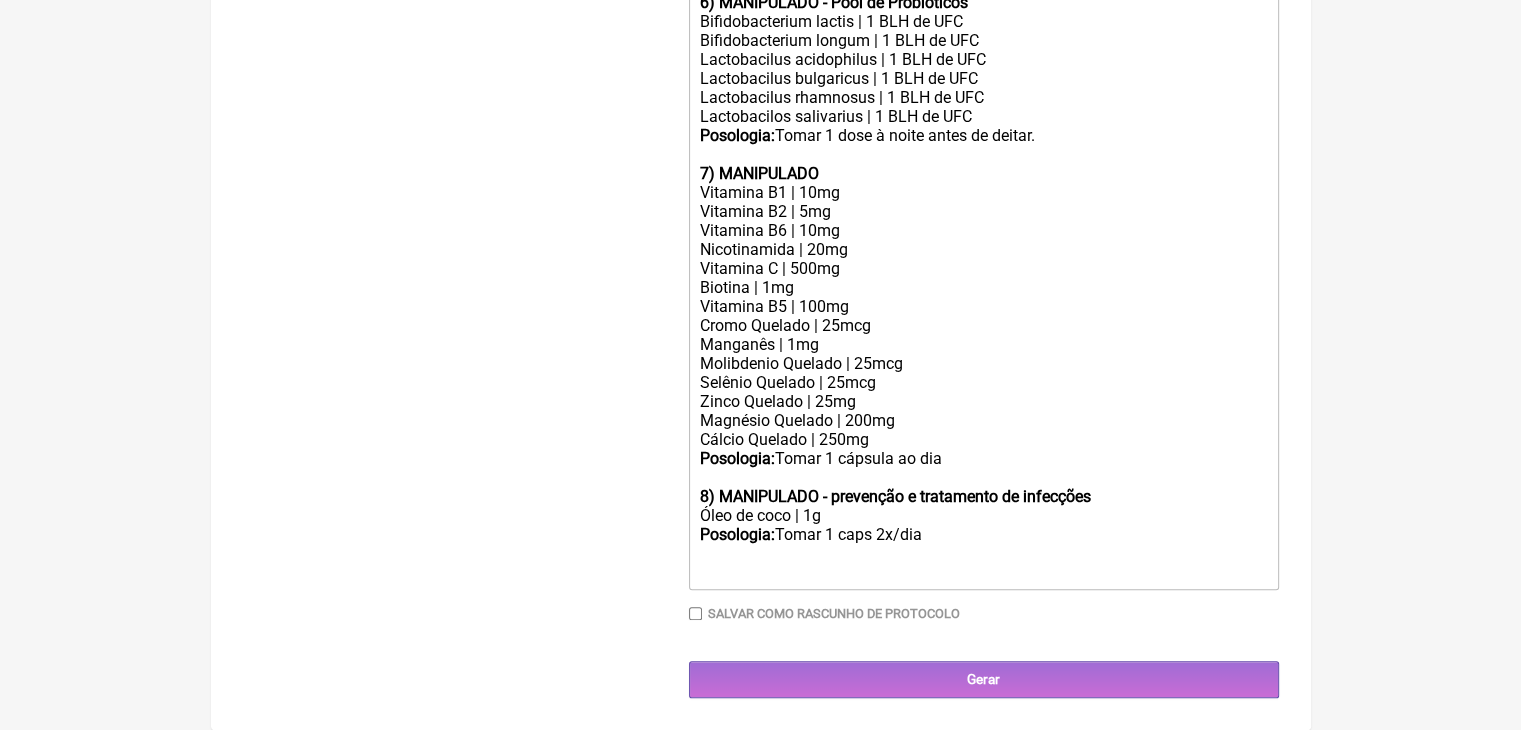 click on "Lactobacilos salivarius | 1 BLH de UFC" 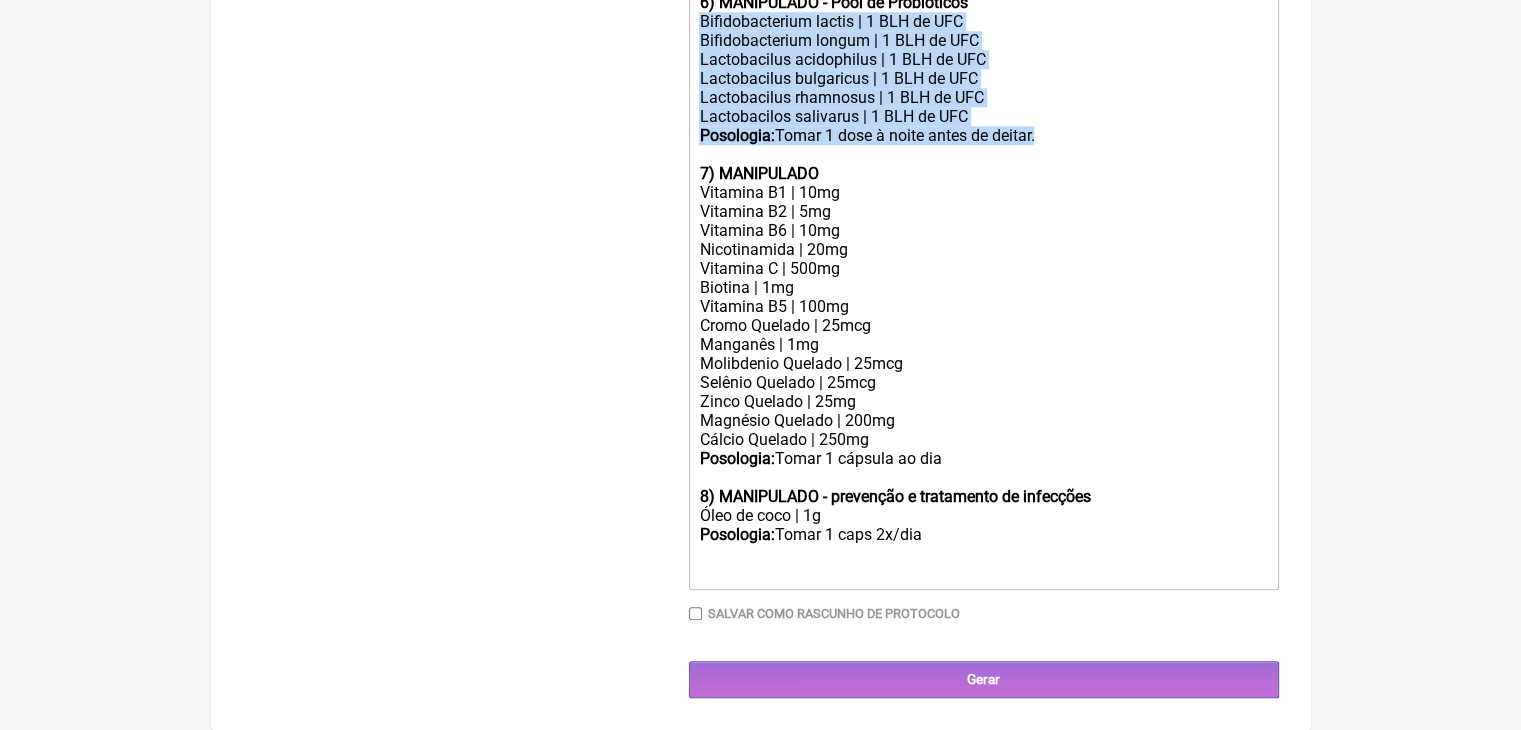 drag, startPoint x: 1168, startPoint y: 420, endPoint x: 673, endPoint y: 269, distance: 517.5191 